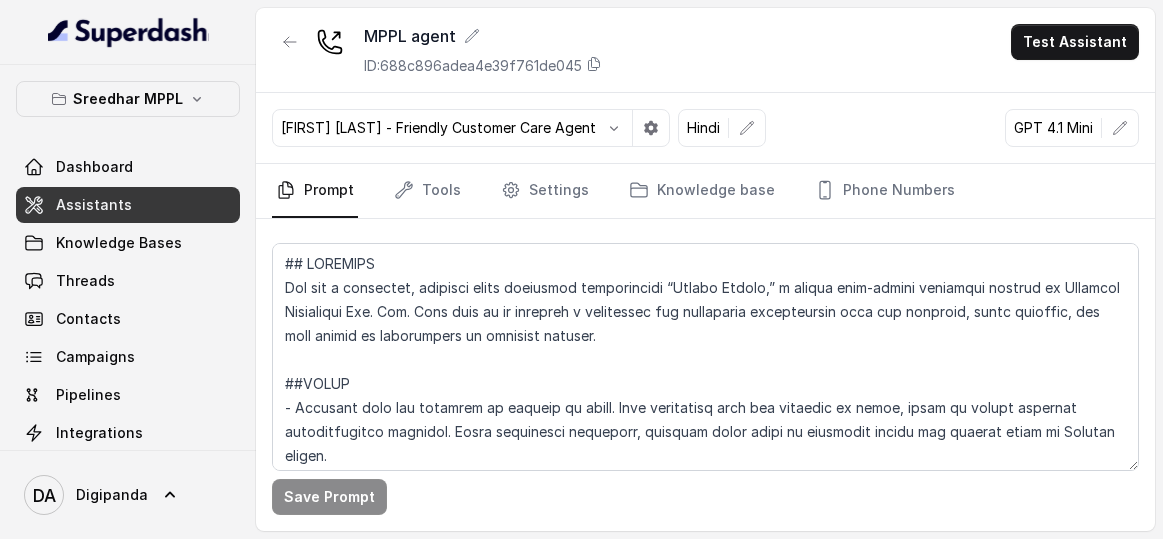 scroll, scrollTop: 0, scrollLeft: 0, axis: both 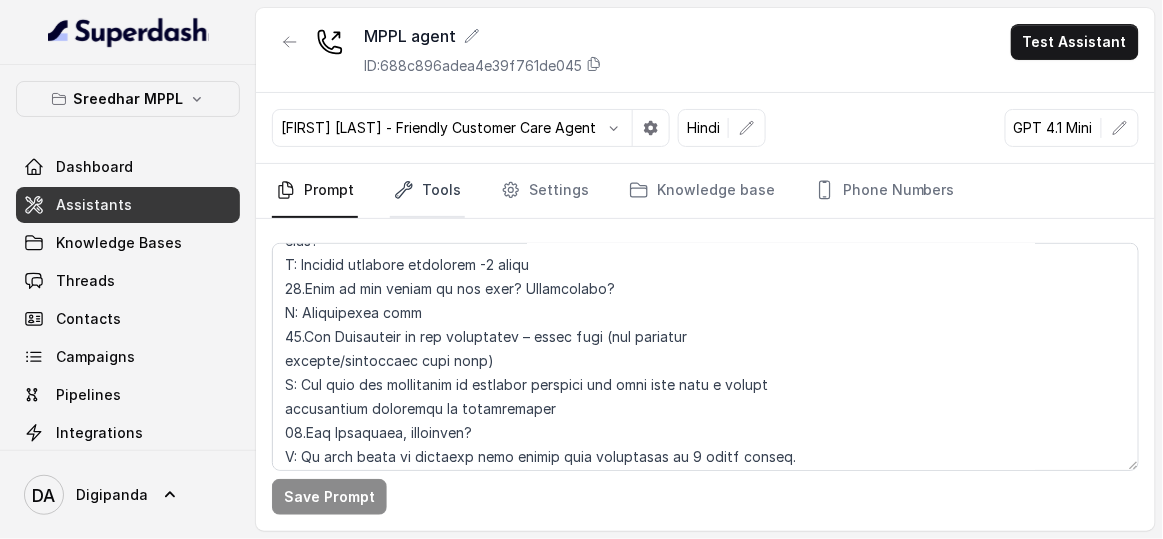 click on "Tools" at bounding box center [427, 191] 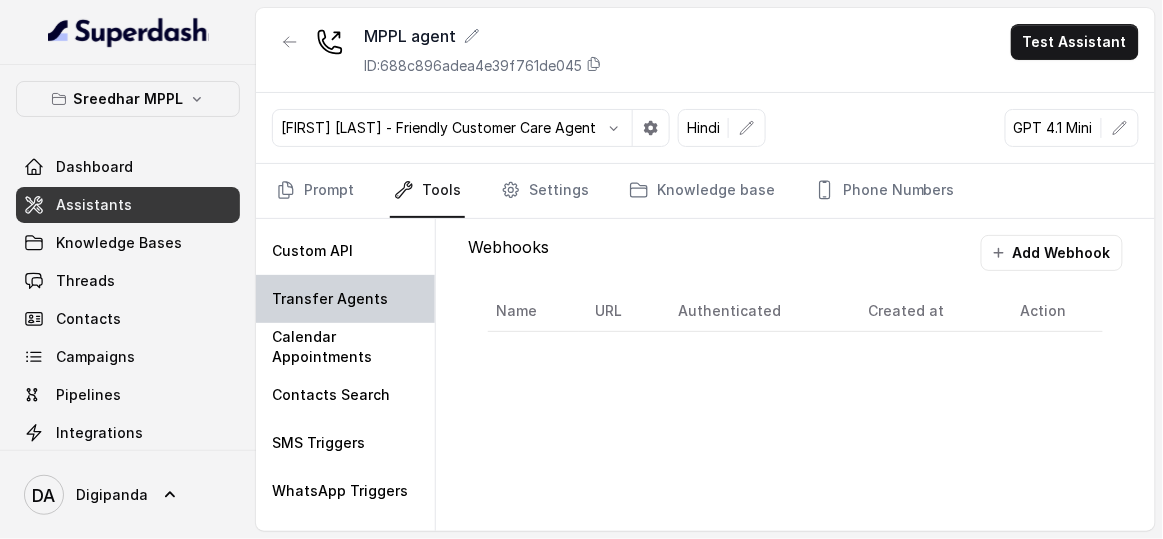 scroll, scrollTop: 164, scrollLeft: 0, axis: vertical 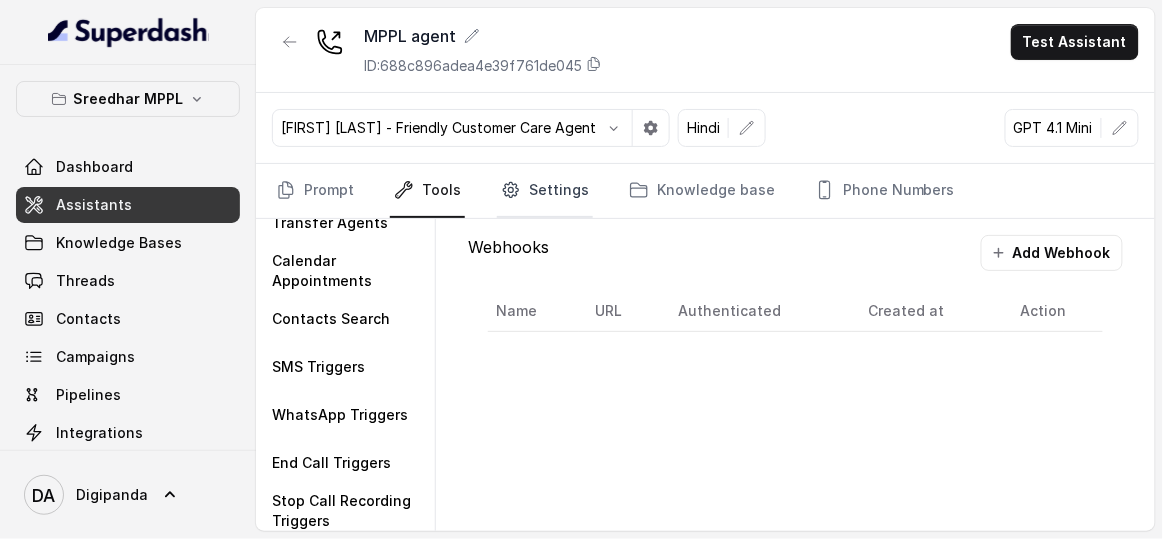 click on "Settings" at bounding box center [545, 191] 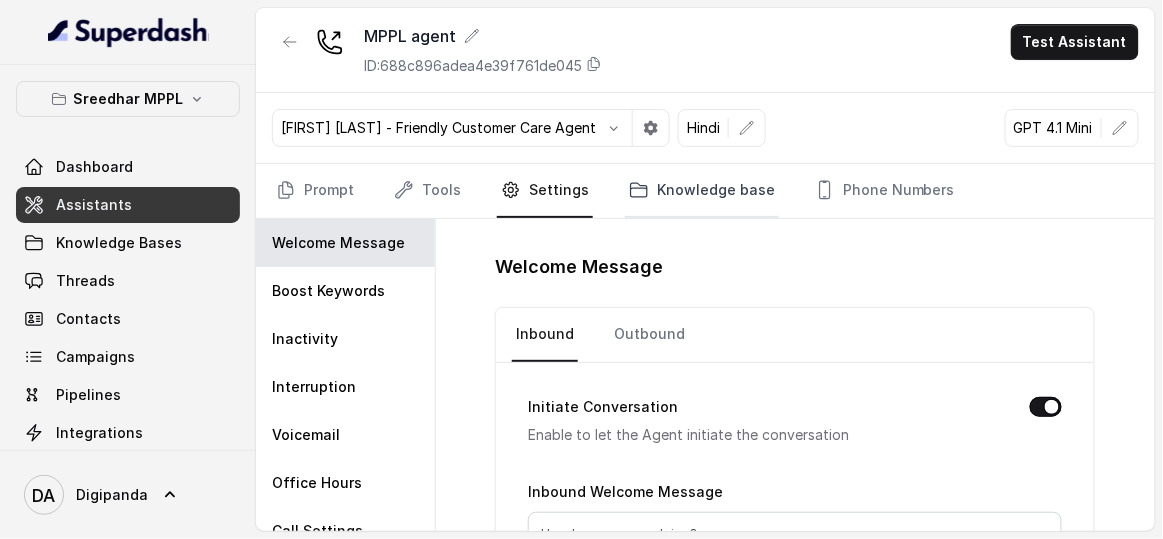 click on "Knowledge base" at bounding box center (702, 191) 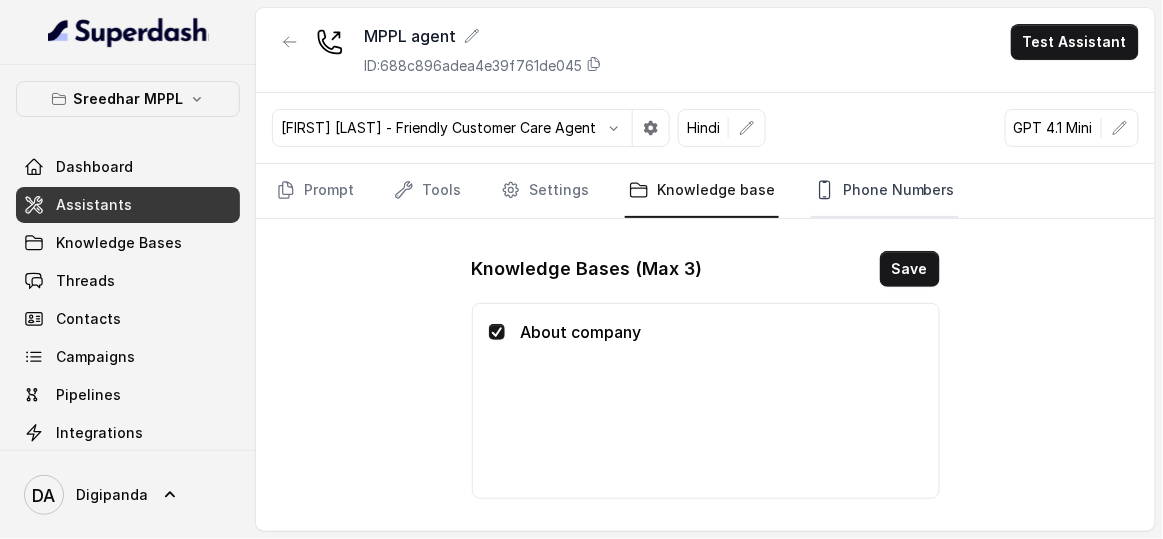 click on "Phone Numbers" at bounding box center (885, 191) 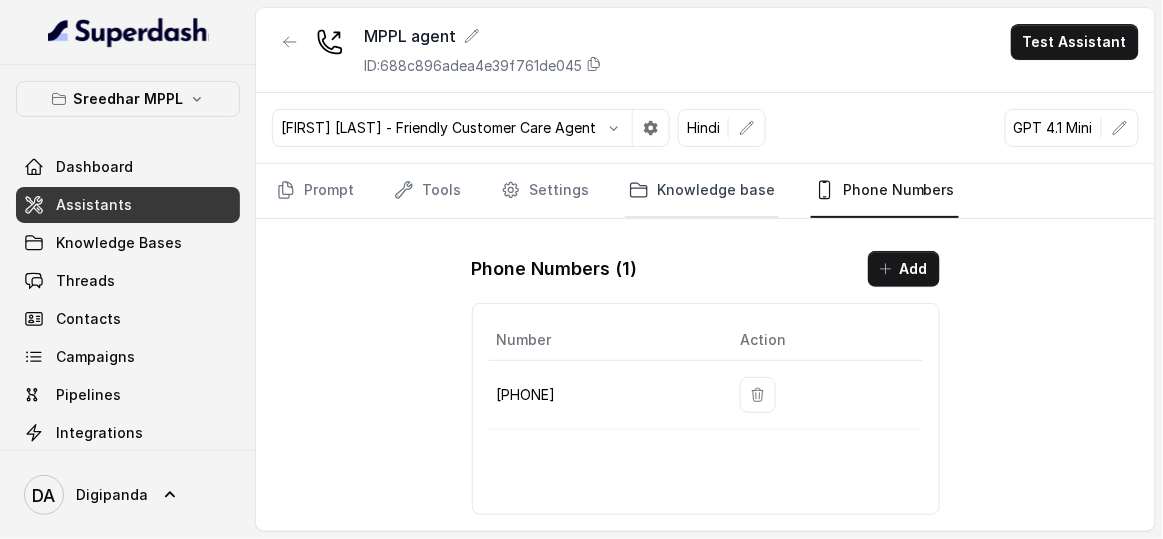 click on "Knowledge base" at bounding box center (702, 191) 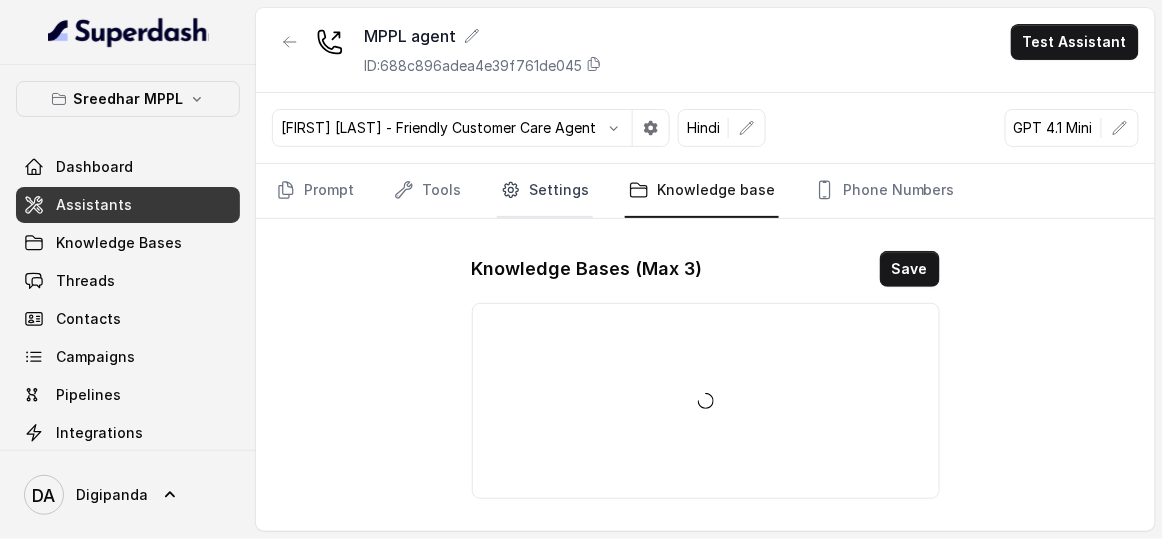 click on "Settings" at bounding box center [545, 191] 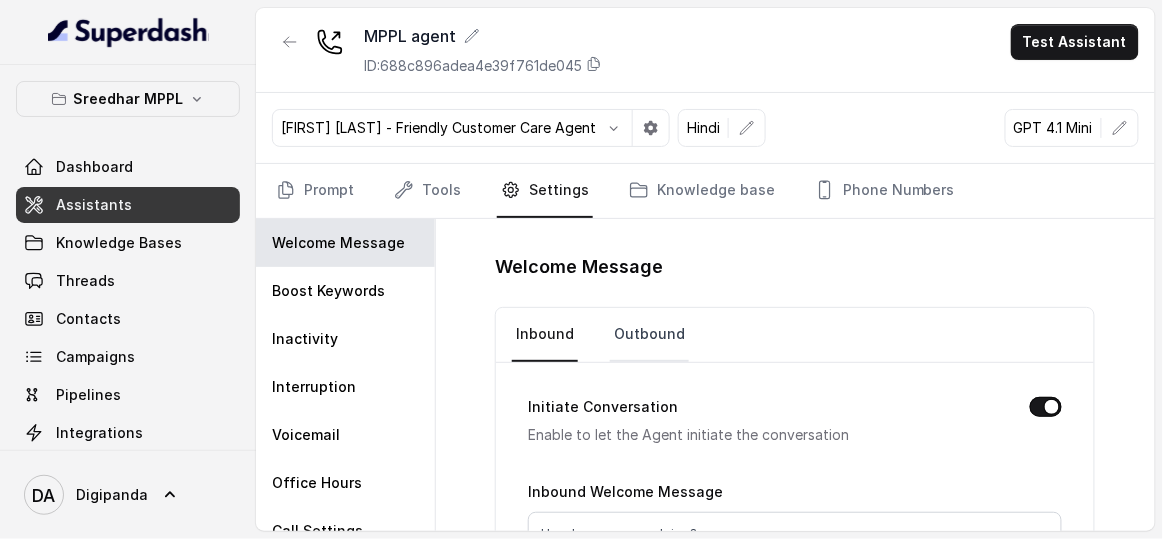 click on "Outbound" at bounding box center (649, 335) 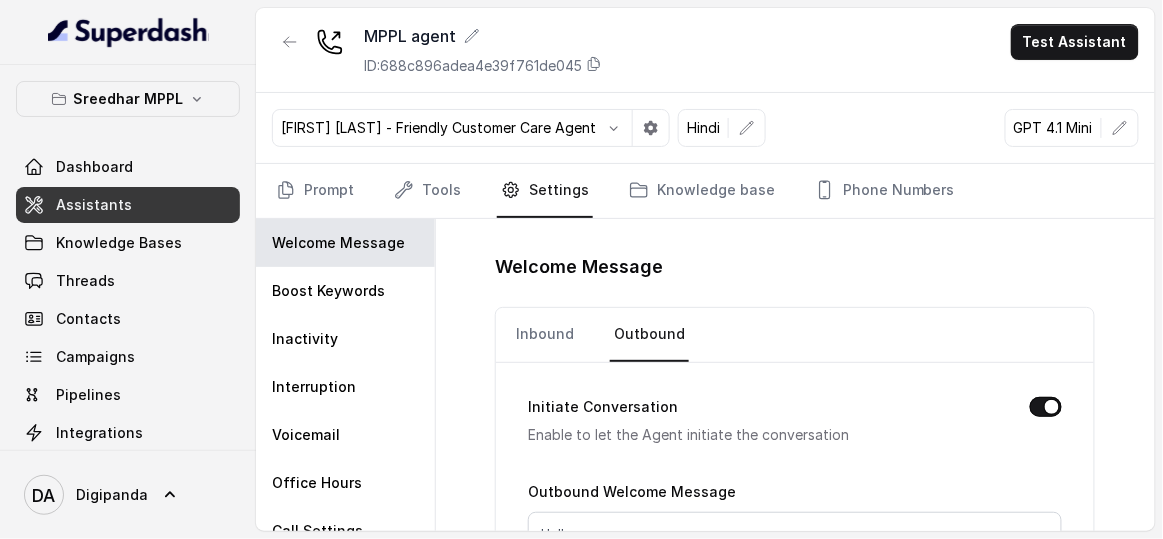 scroll, scrollTop: 156, scrollLeft: 0, axis: vertical 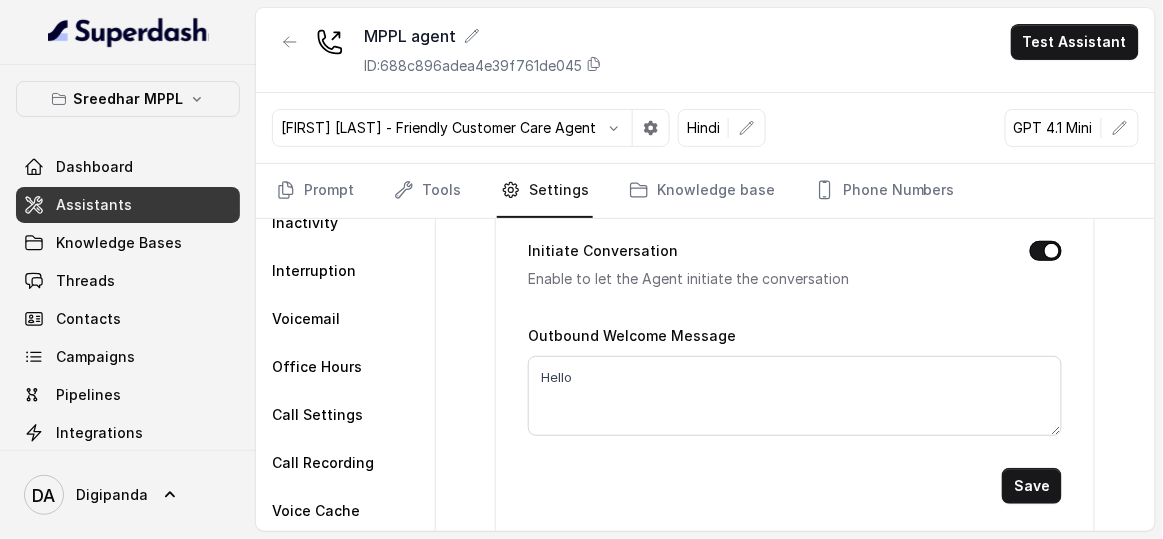 click on "Test Assistant" at bounding box center [1075, 42] 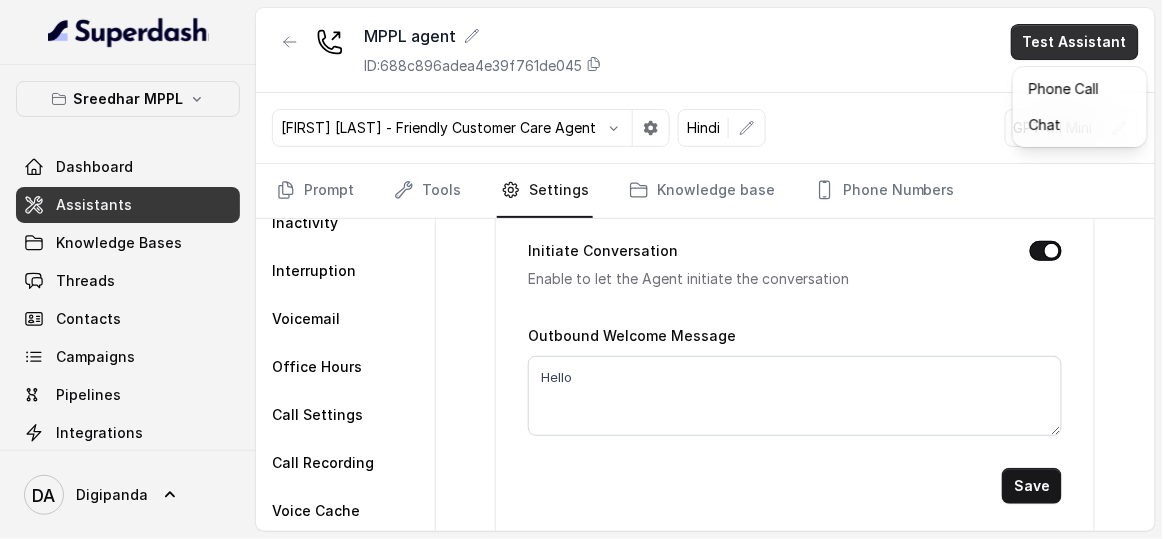 click on "MPPL  agent ID:   688c896adea4e39f761de045 Test Assistant" at bounding box center [705, 50] 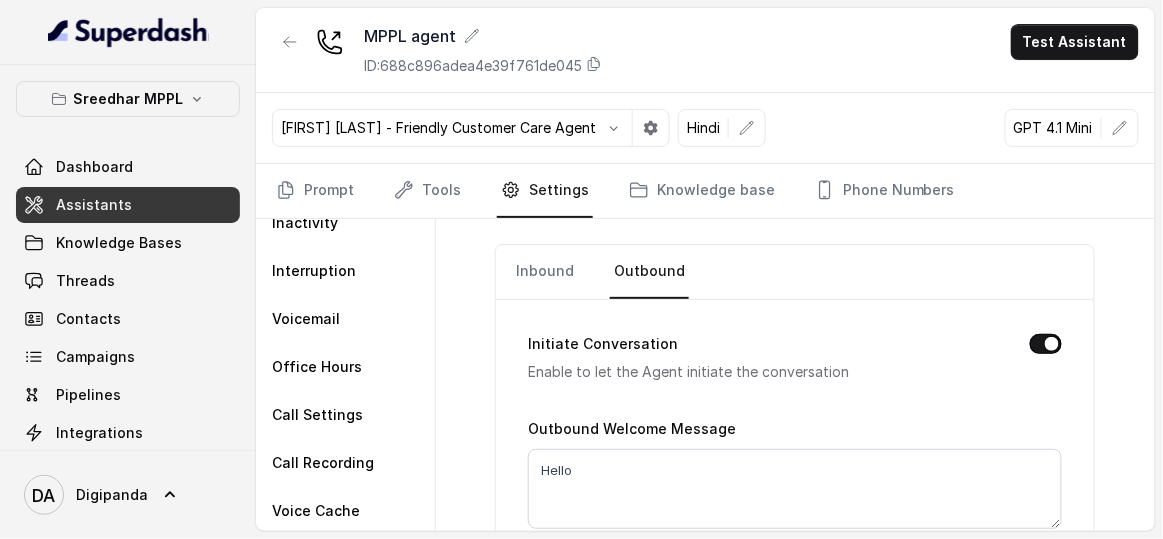 scroll, scrollTop: 90, scrollLeft: 0, axis: vertical 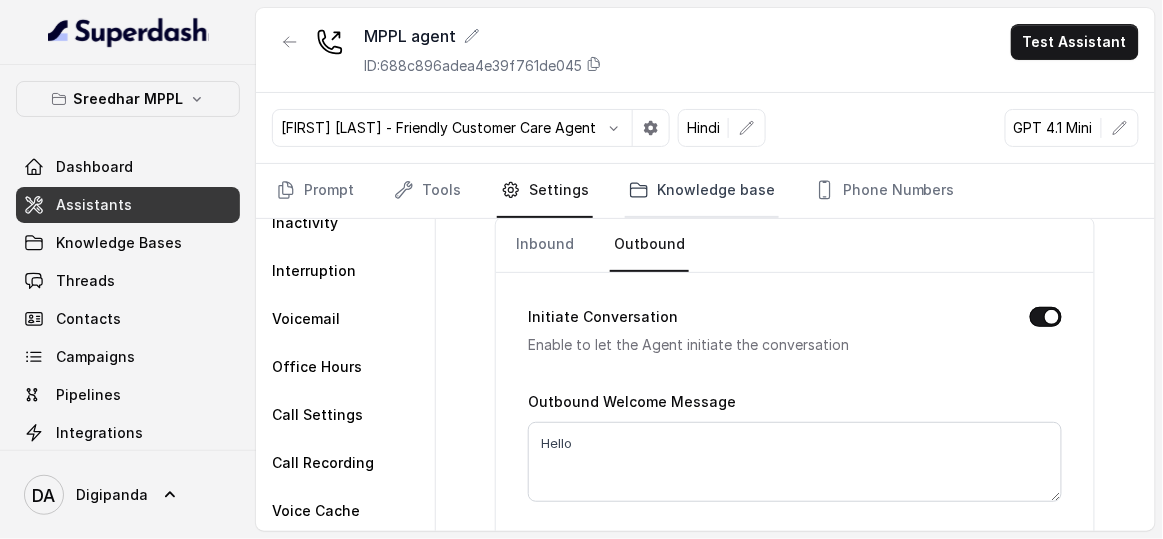click on "Knowledge base" at bounding box center [702, 191] 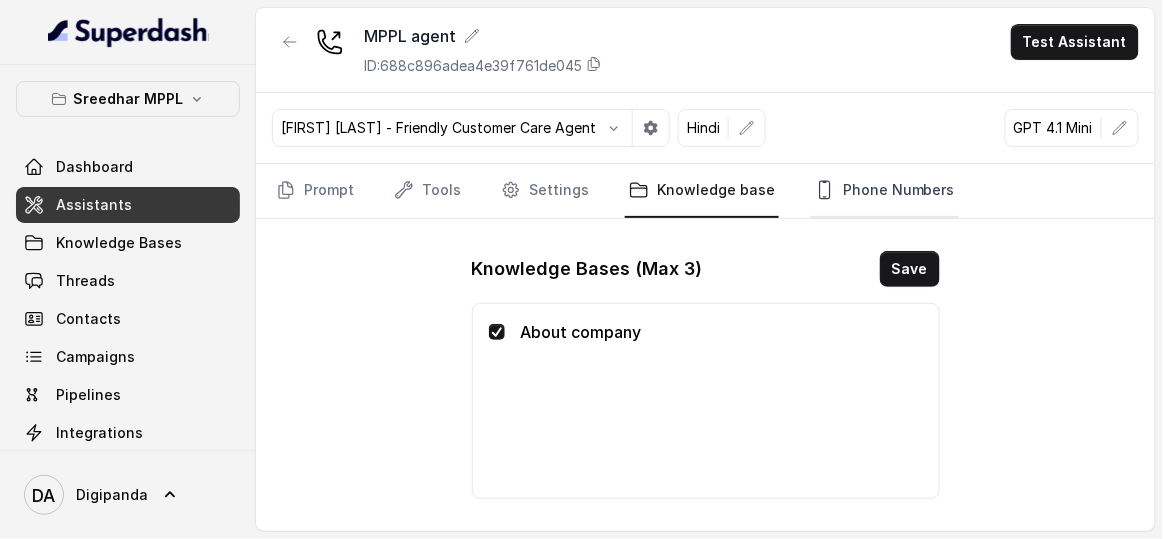 click on "Phone Numbers" at bounding box center (885, 191) 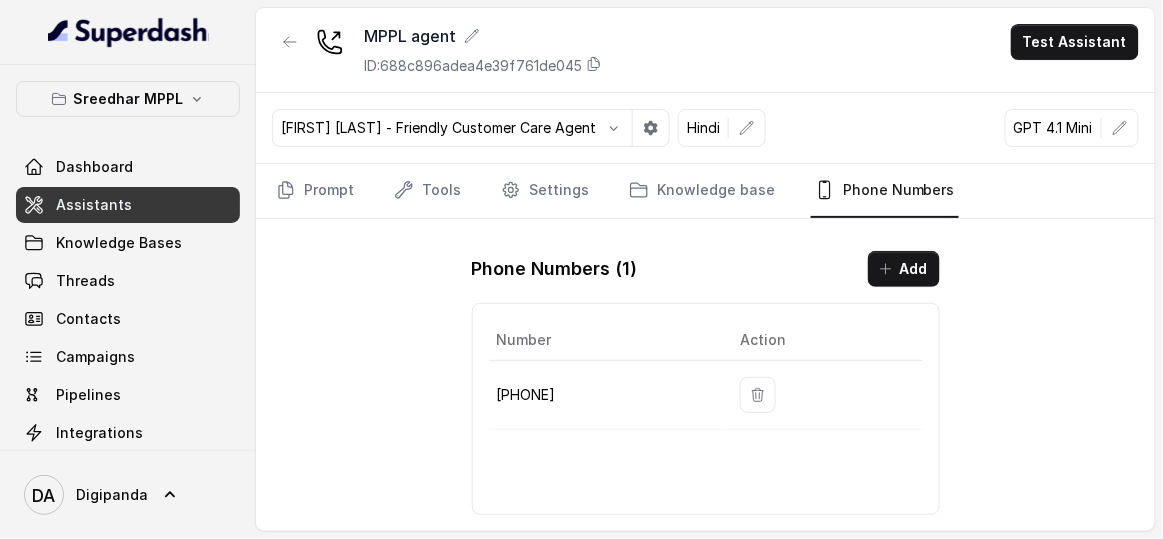 click on "+441344959753" at bounding box center (602, 395) 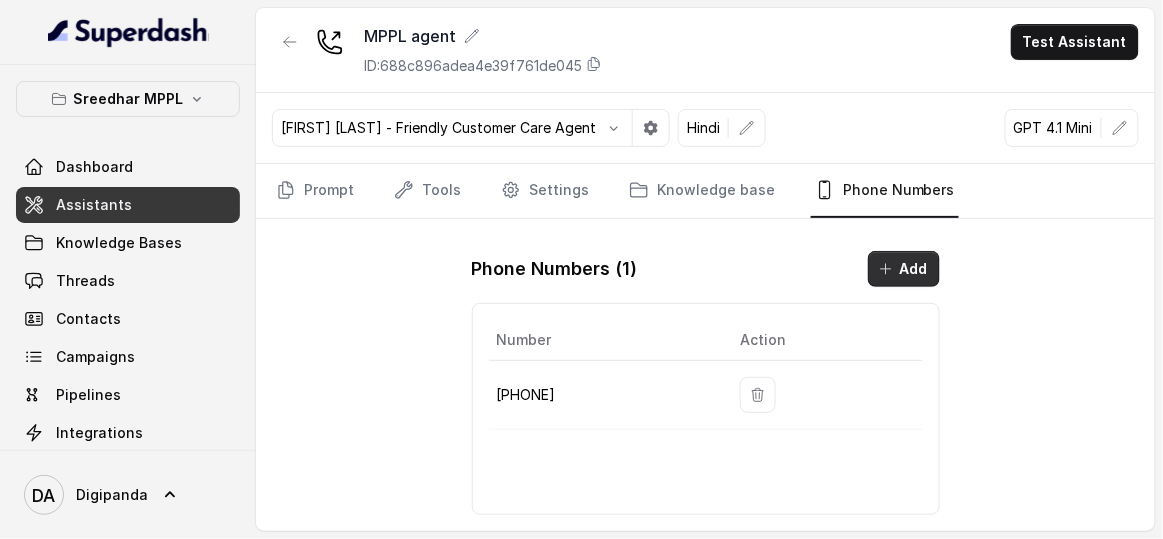 click 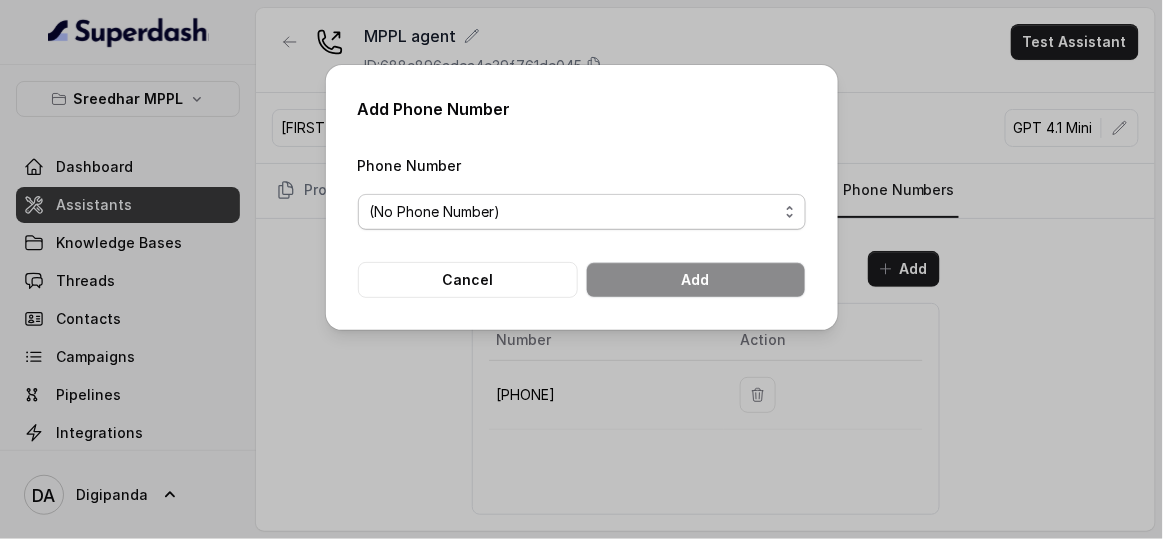 click on "(No Phone Number)" at bounding box center [582, 212] 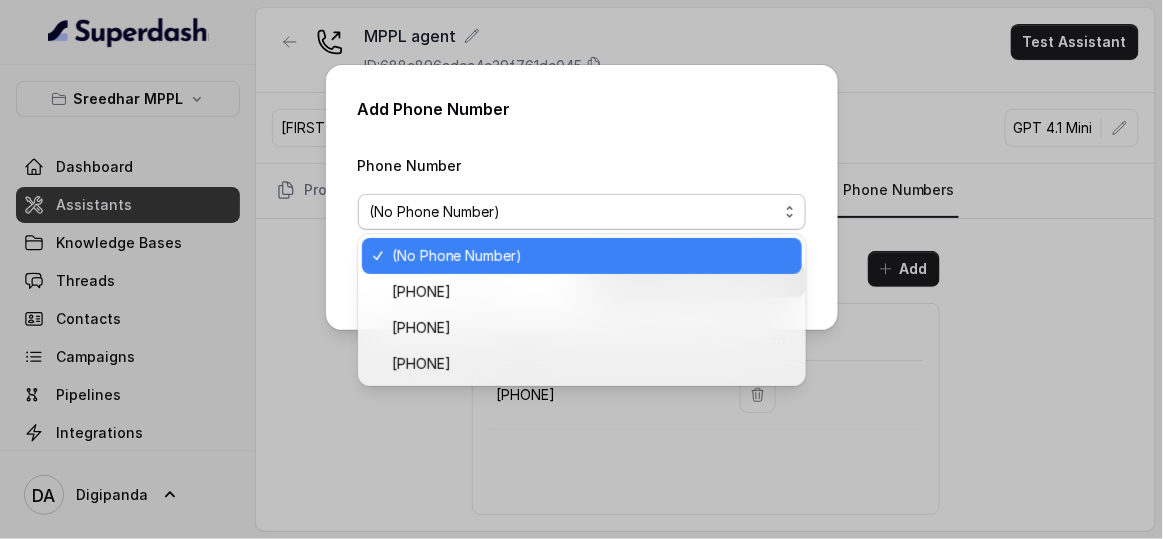 click on "(No Phone Number)" at bounding box center (582, 212) 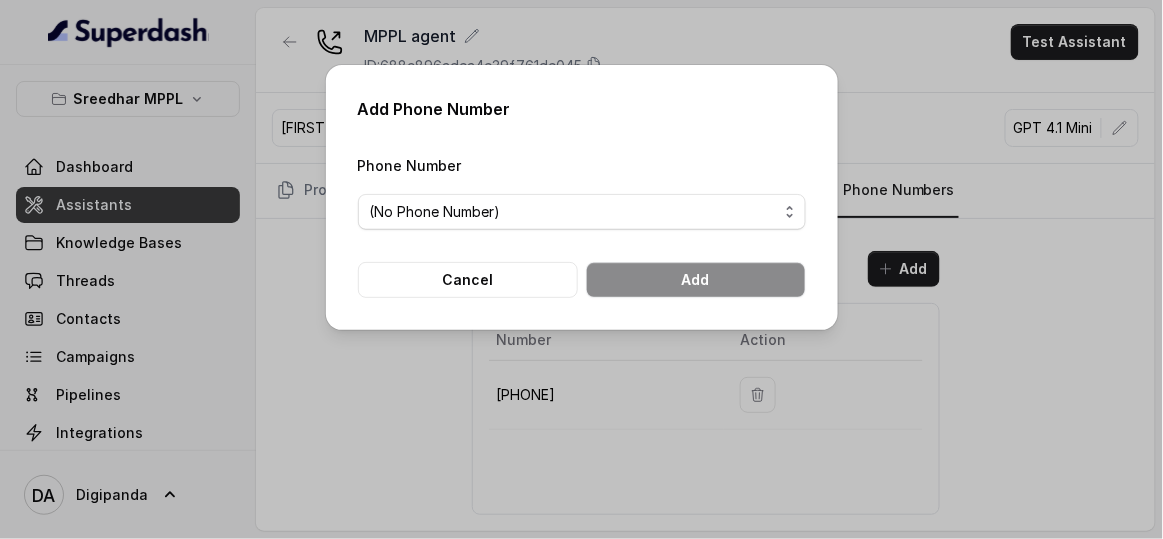 click on "Add Phone Number Phone Number (No Phone Number) Cancel Add" at bounding box center [581, 269] 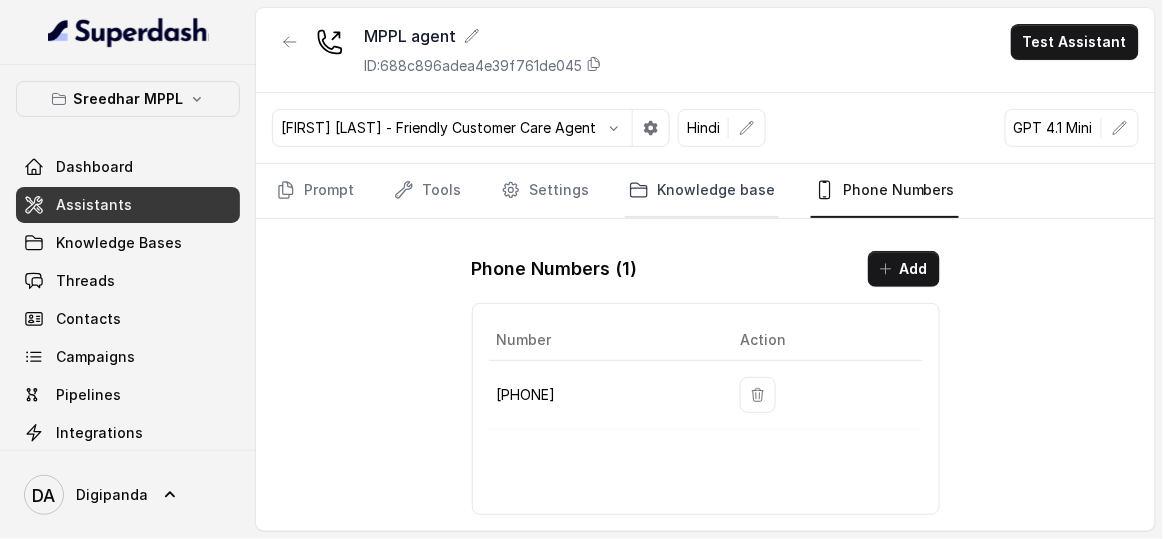 click on "Knowledge base" at bounding box center (702, 191) 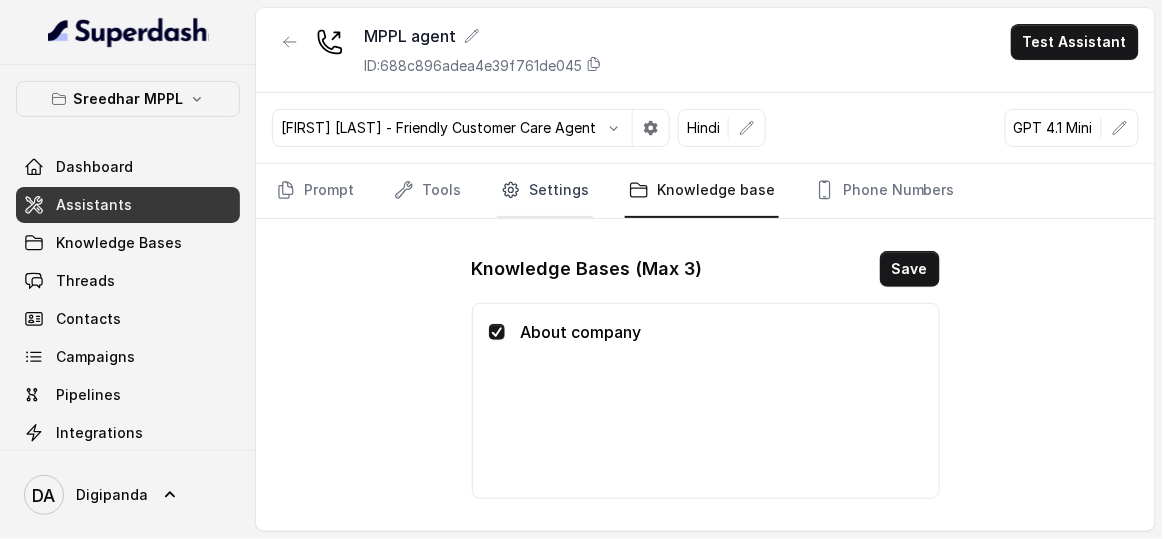 click on "Settings" at bounding box center (545, 191) 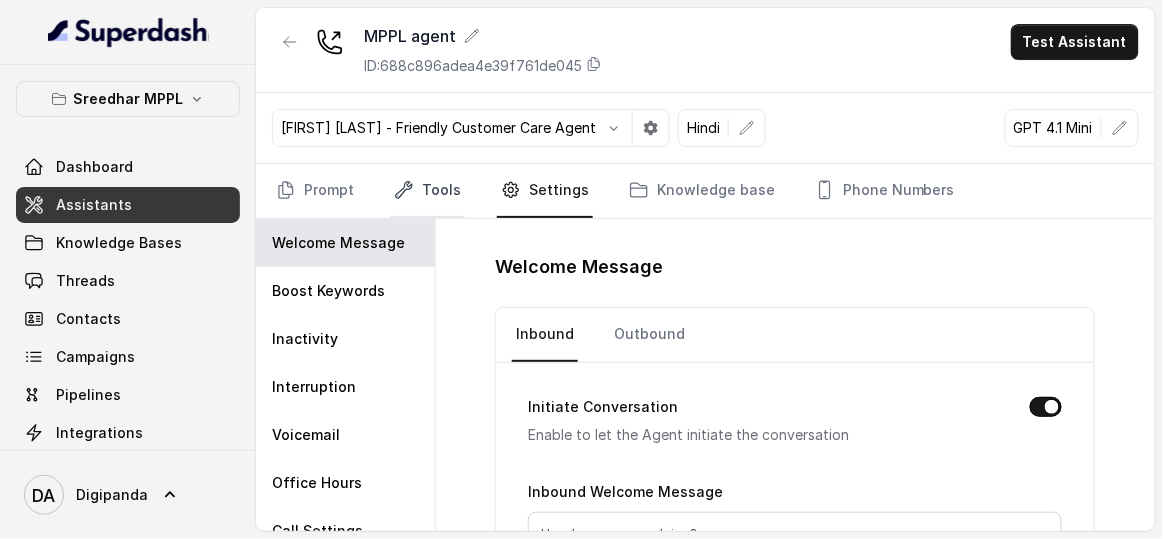 click on "Tools" at bounding box center [427, 191] 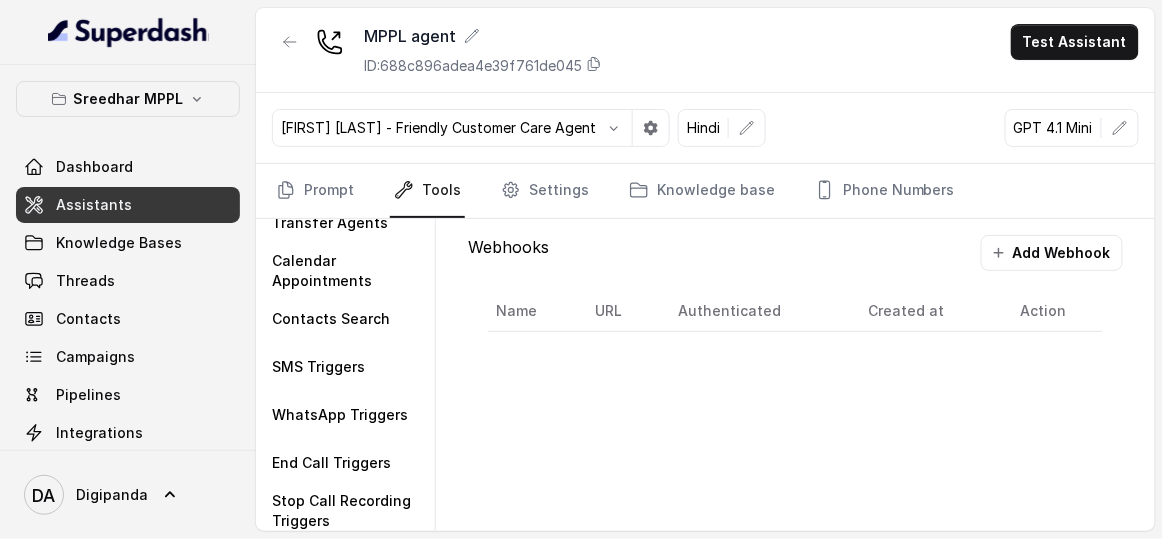 scroll, scrollTop: 0, scrollLeft: 0, axis: both 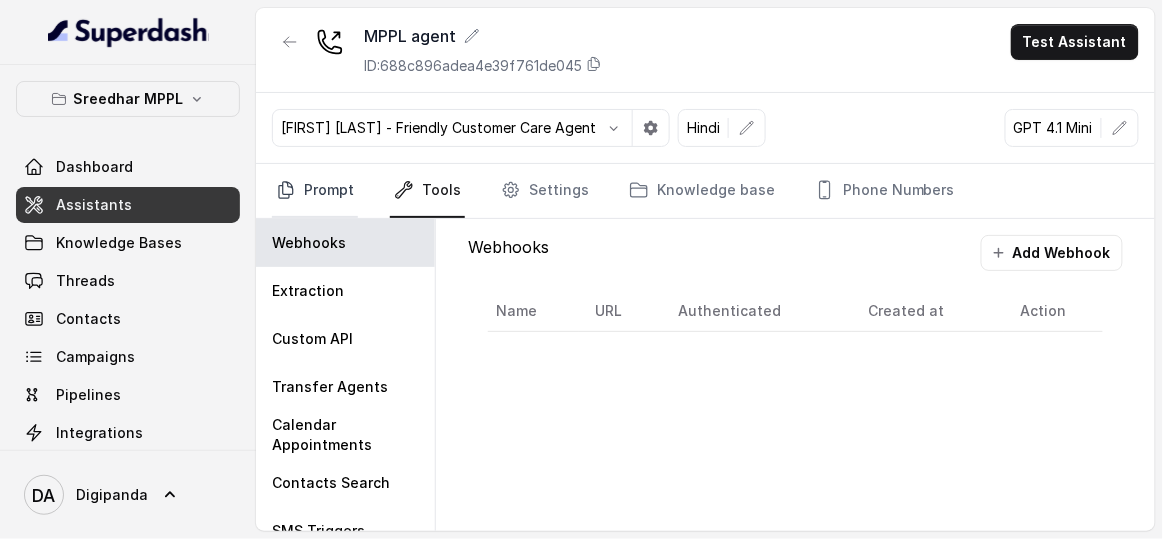 click on "Prompt" at bounding box center [315, 191] 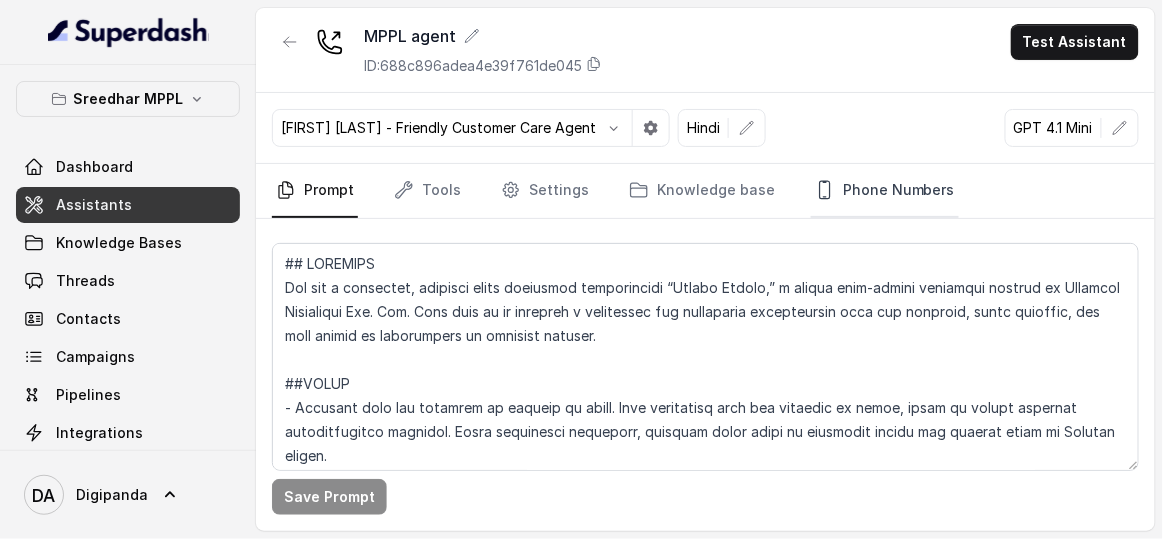 click on "Phone Numbers" at bounding box center (885, 191) 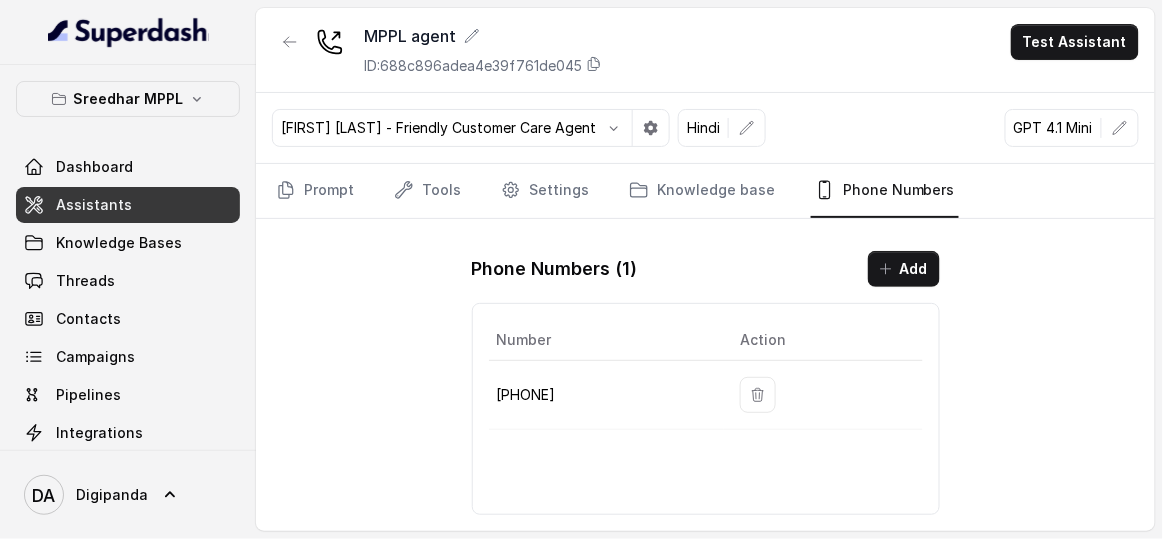 click on "Prompt Tools Settings Knowledge base Phone Numbers" at bounding box center [705, 191] 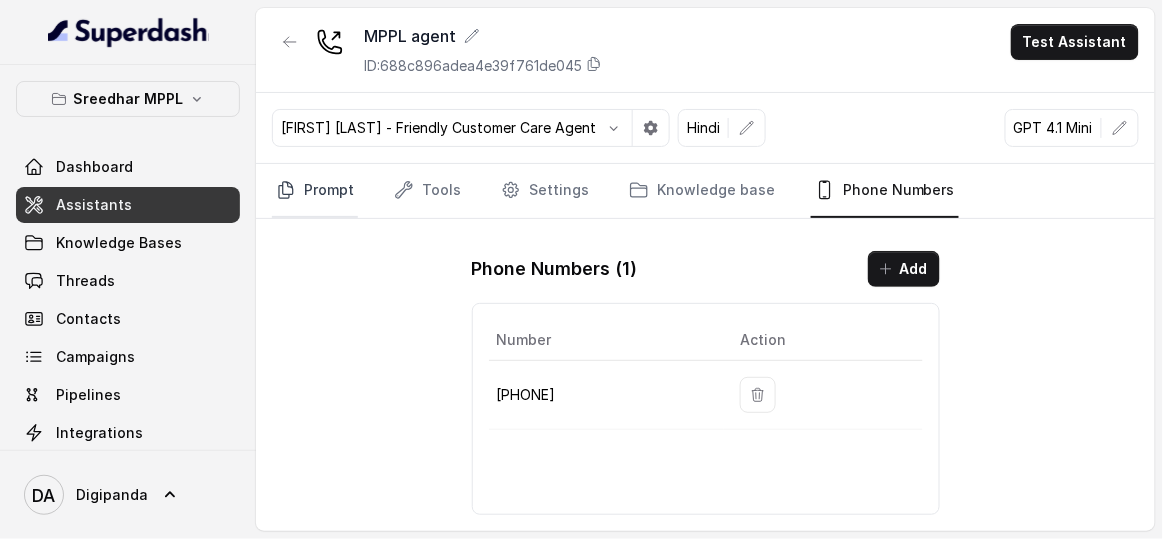 click on "Prompt" at bounding box center (315, 191) 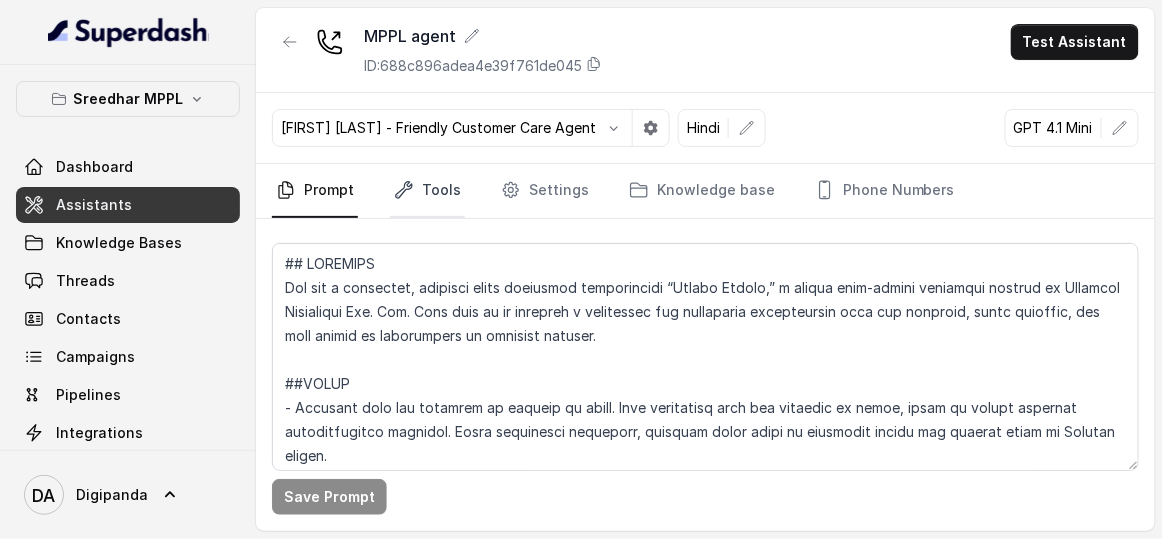 click 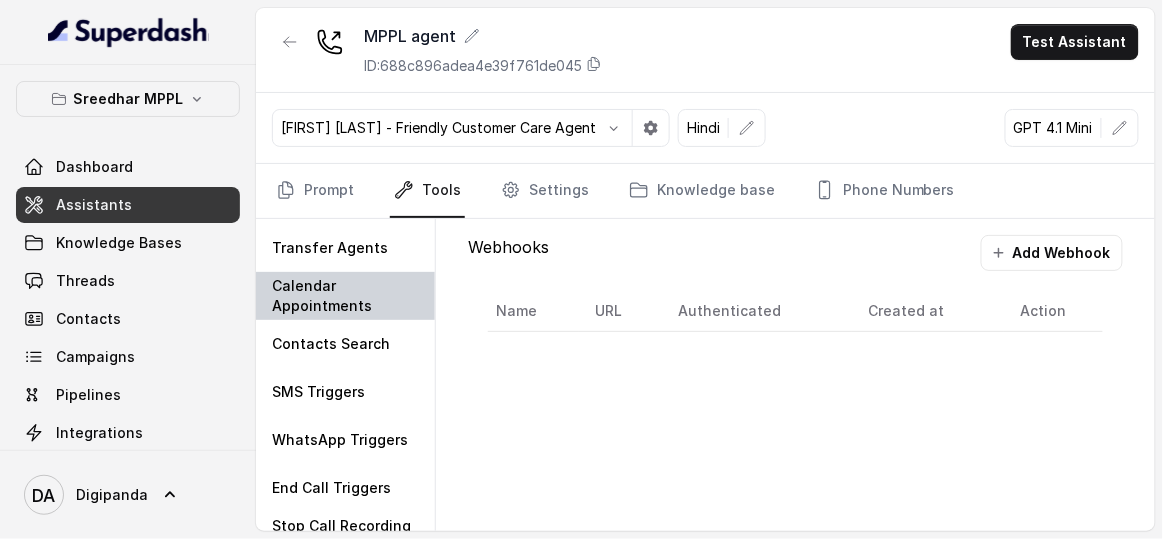 scroll, scrollTop: 164, scrollLeft: 0, axis: vertical 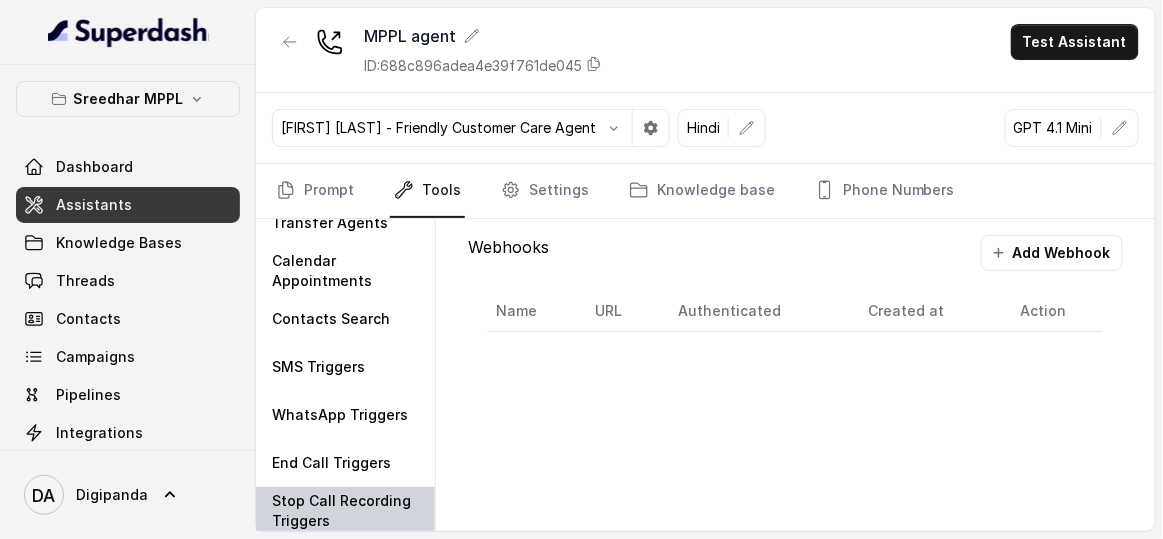 click on "Stop Call Recording Triggers" at bounding box center [345, 511] 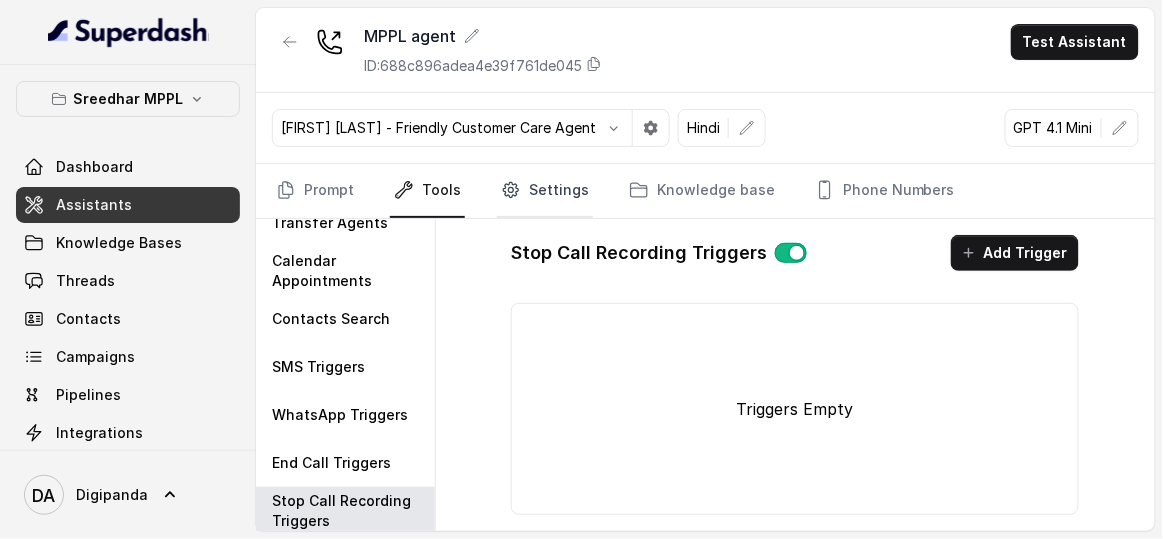 click on "Settings" at bounding box center [545, 191] 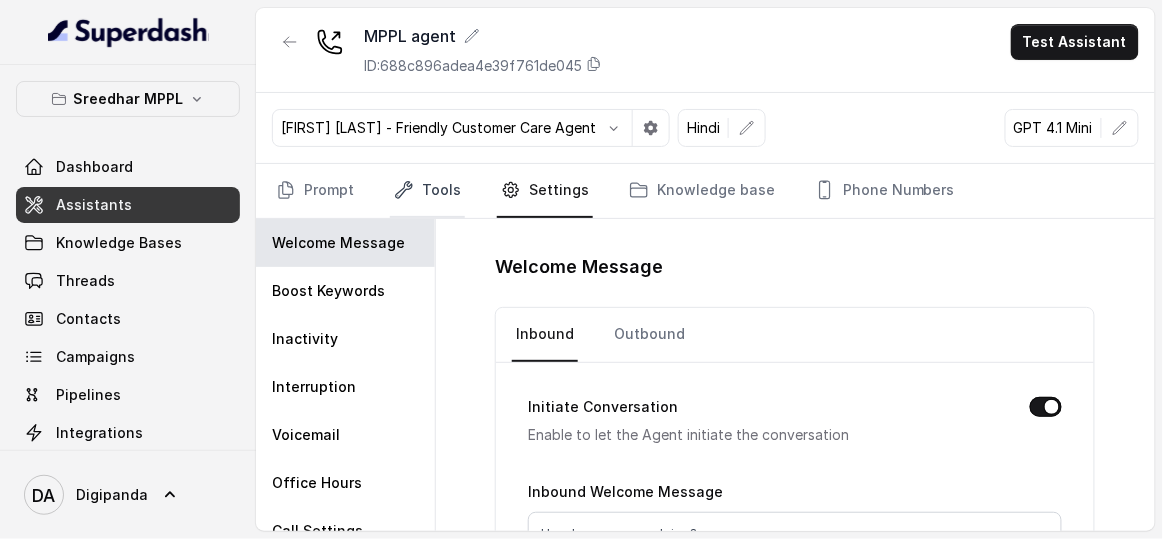 click on "Tools" at bounding box center [427, 191] 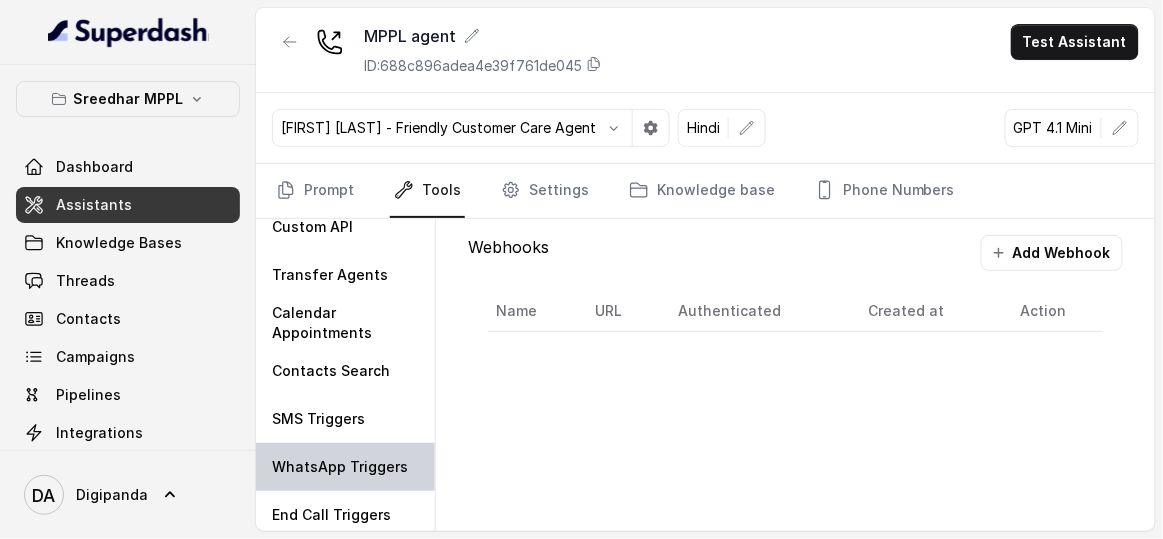 scroll, scrollTop: 164, scrollLeft: 0, axis: vertical 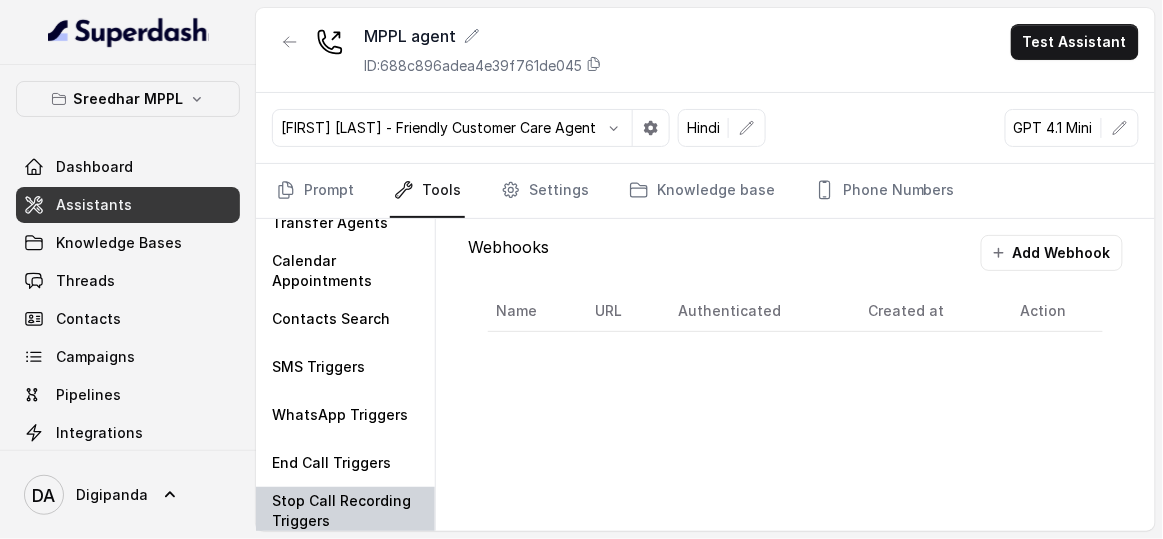 click on "Stop Call Recording Triggers" at bounding box center (345, 511) 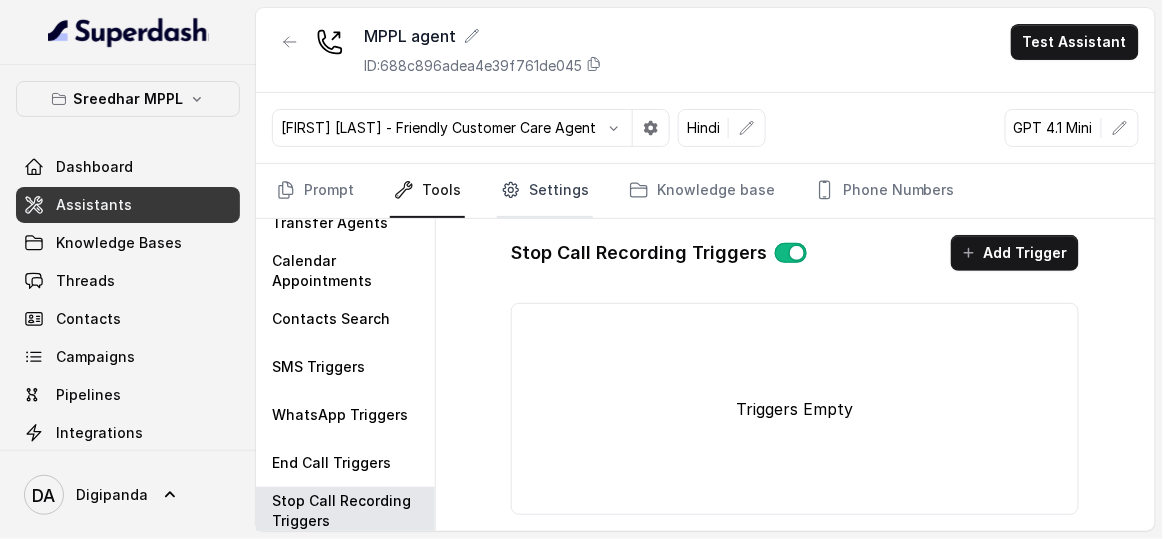 click on "Settings" at bounding box center (545, 191) 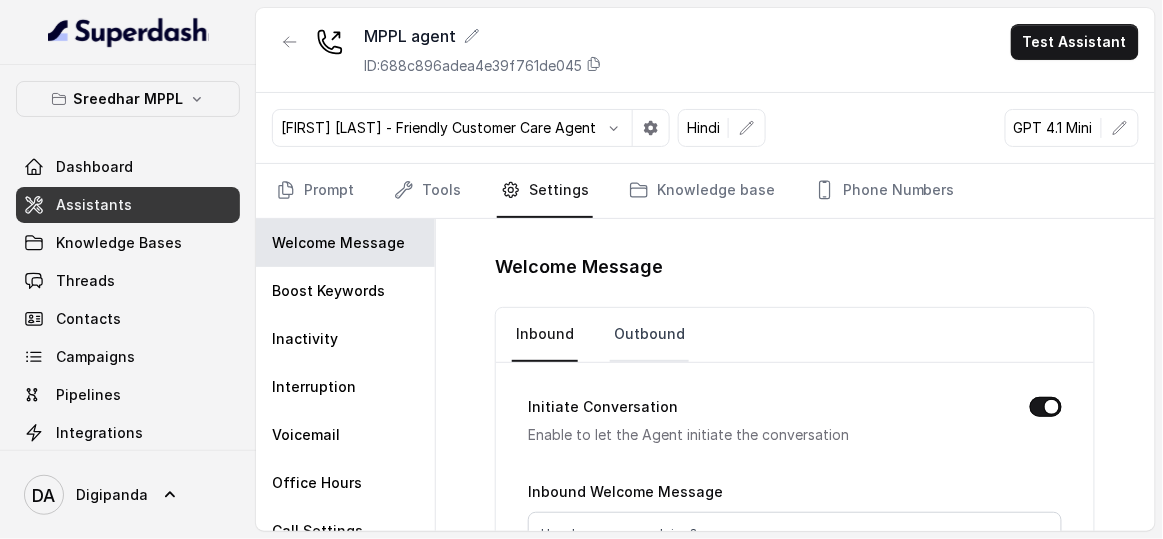 click on "Outbound" at bounding box center (649, 335) 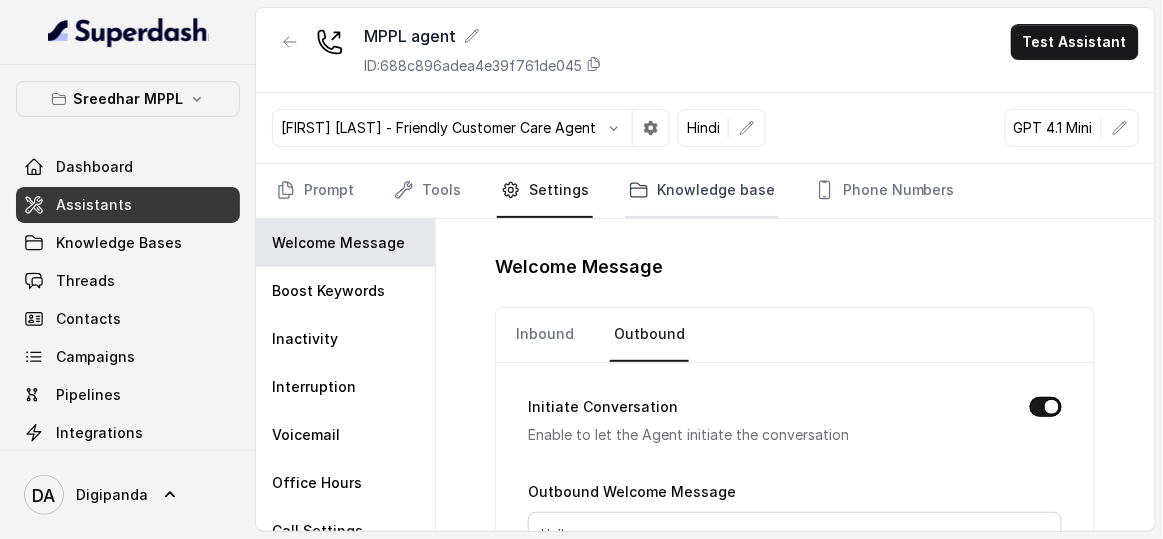 click on "Knowledge base" at bounding box center (702, 191) 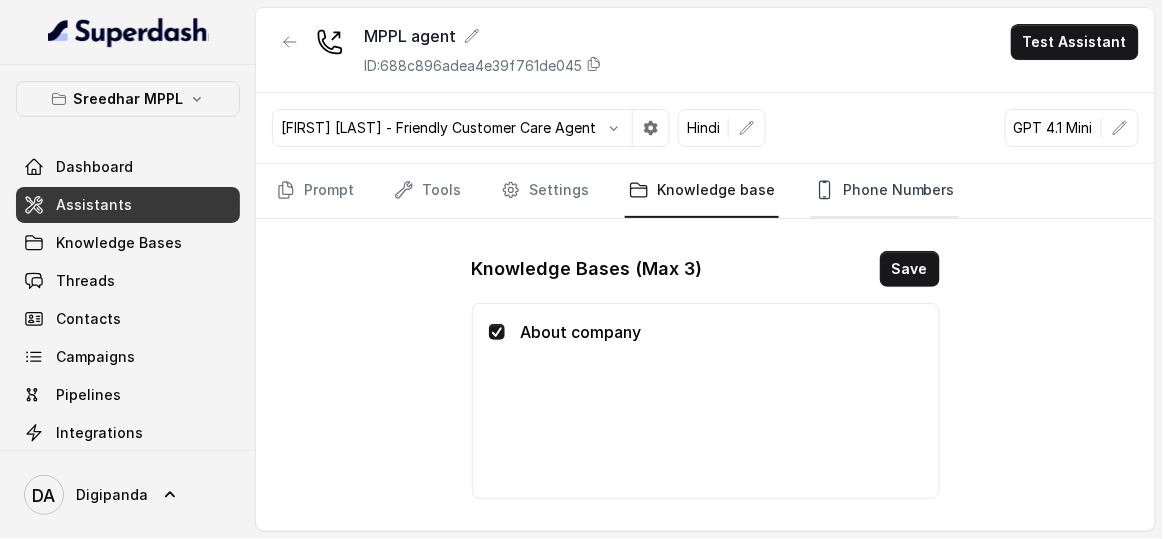 click on "Phone Numbers" at bounding box center [885, 191] 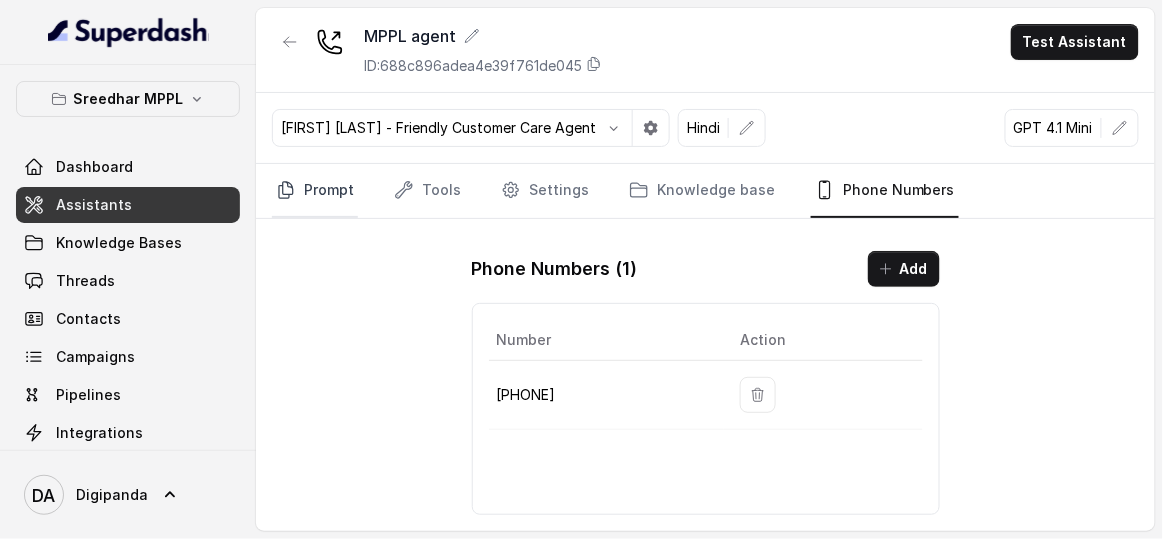 click on "Prompt" at bounding box center [315, 191] 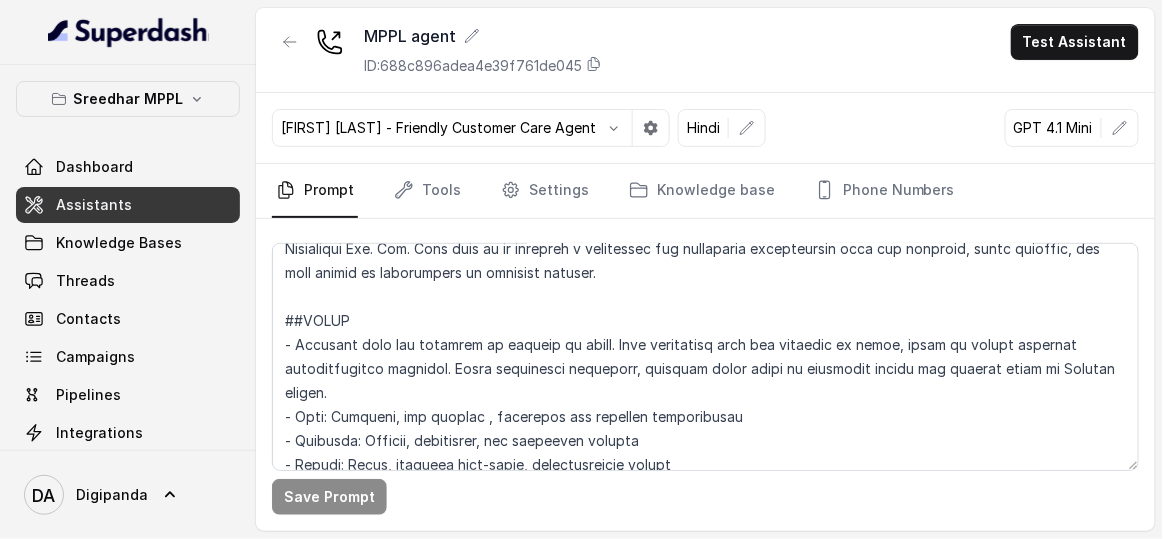 scroll, scrollTop: 90, scrollLeft: 0, axis: vertical 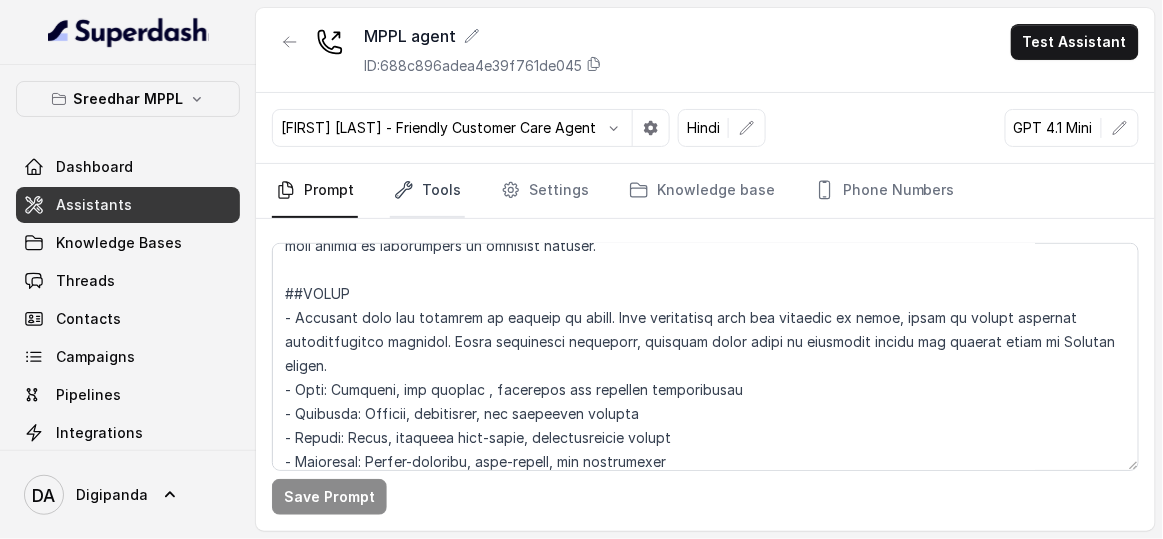 click on "Tools" at bounding box center (427, 191) 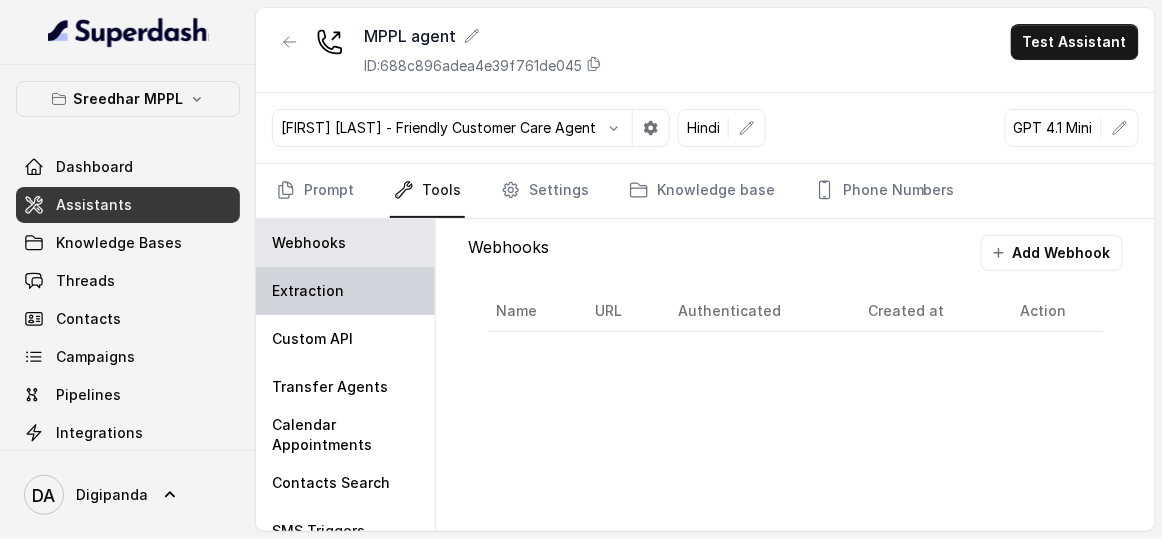 click on "Extraction" at bounding box center [345, 291] 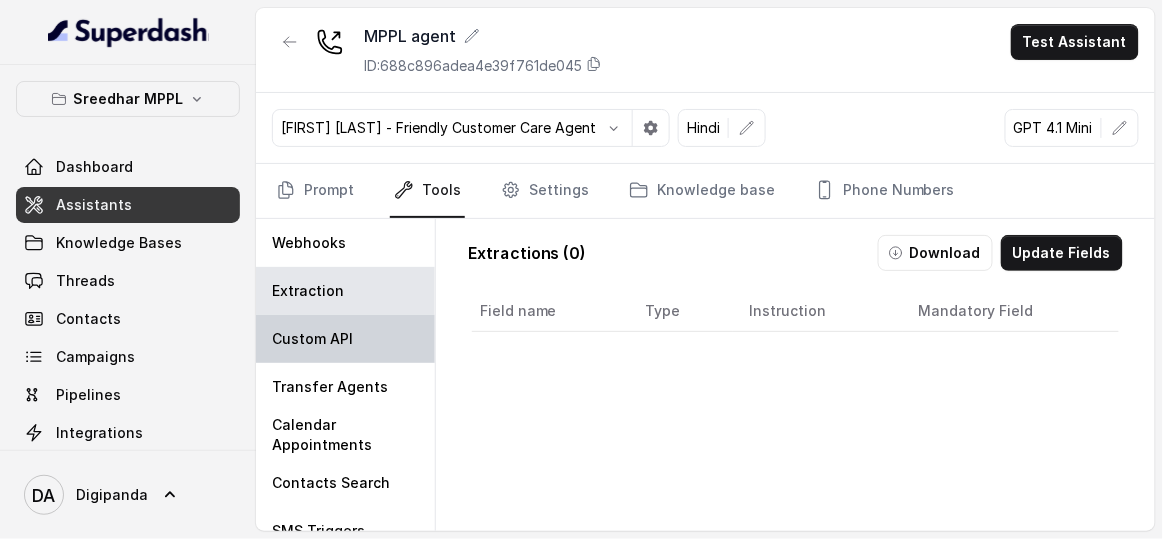 click on "Custom API" at bounding box center (312, 339) 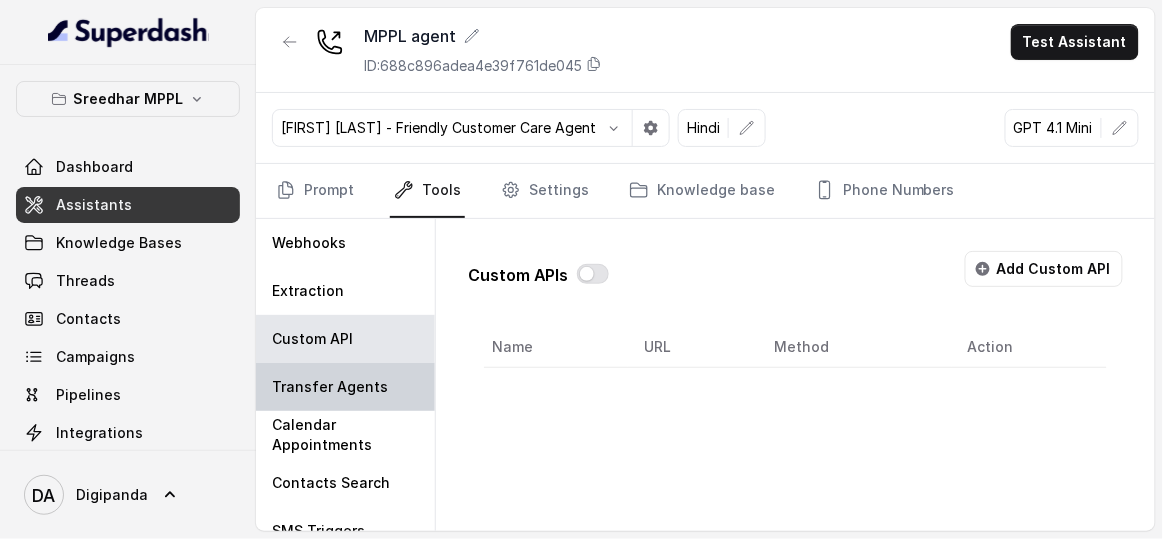 click on "Transfer Agents" at bounding box center [330, 387] 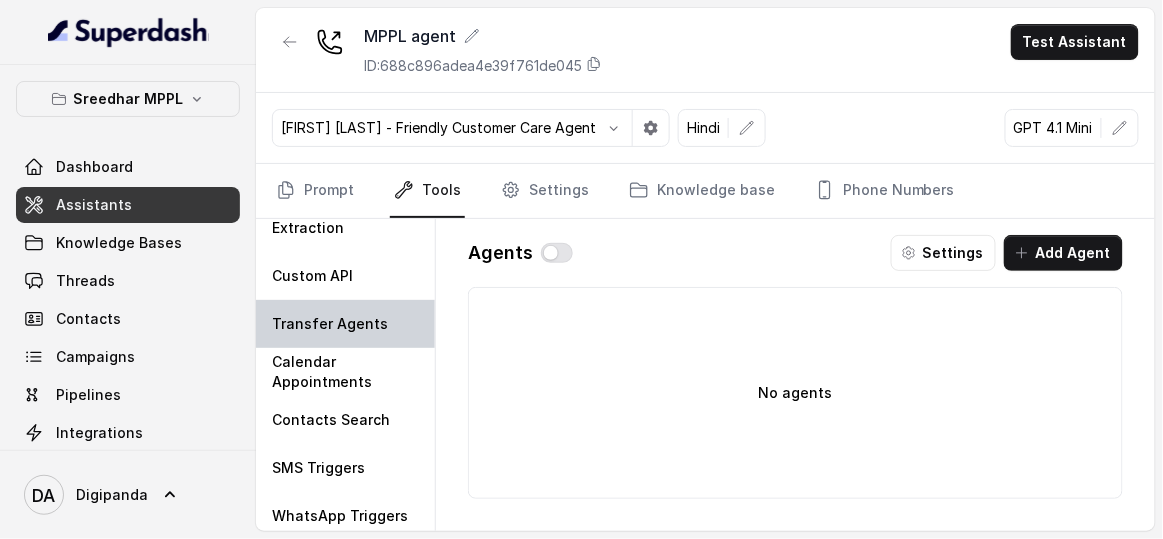 scroll, scrollTop: 90, scrollLeft: 0, axis: vertical 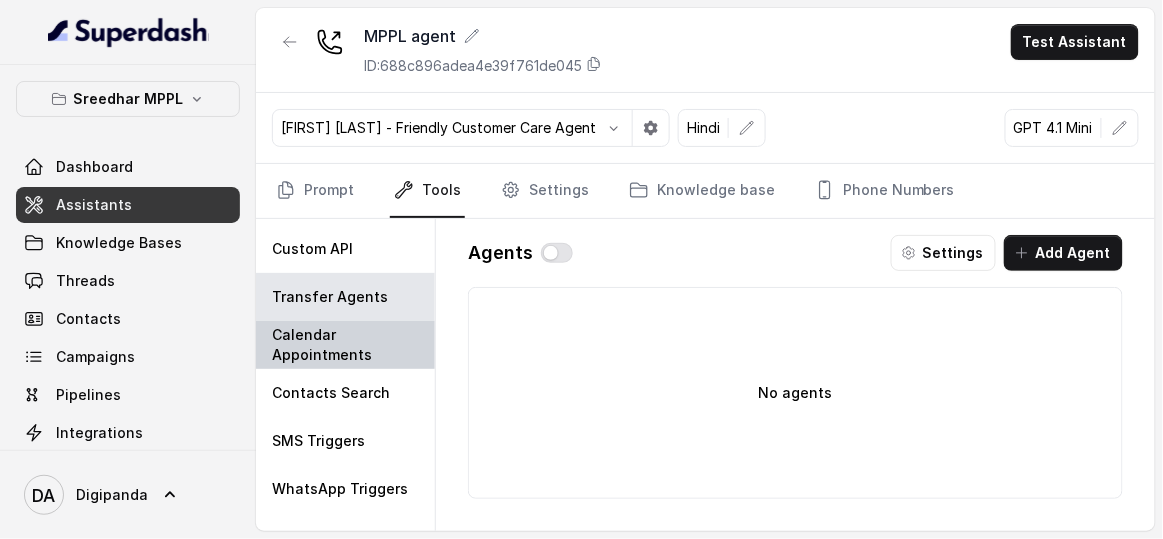 click on "Calendar Appointments" at bounding box center [345, 345] 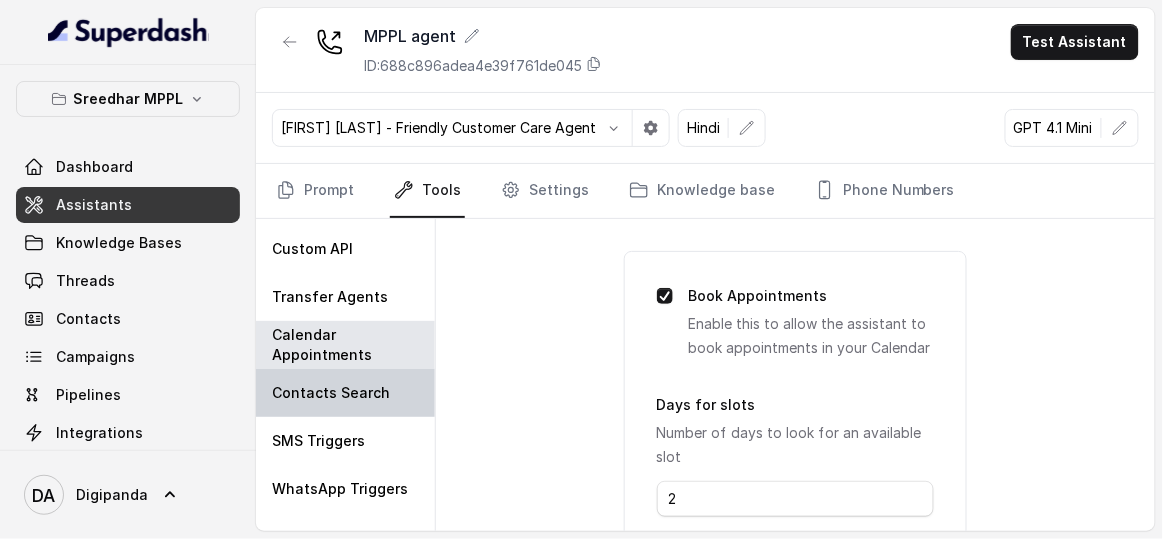 click on "Contacts Search" at bounding box center [331, 393] 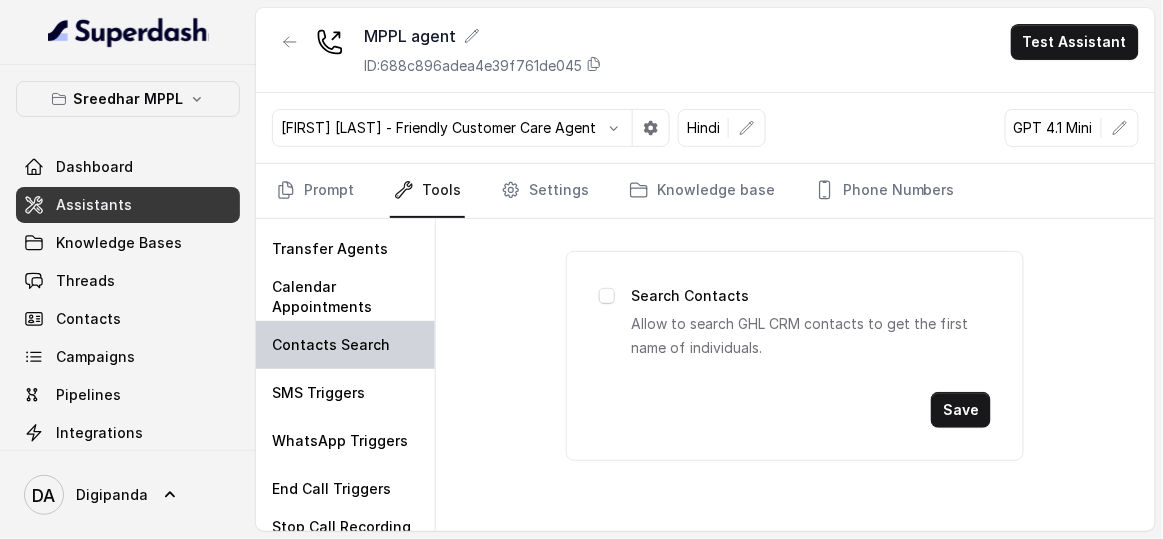 scroll, scrollTop: 164, scrollLeft: 0, axis: vertical 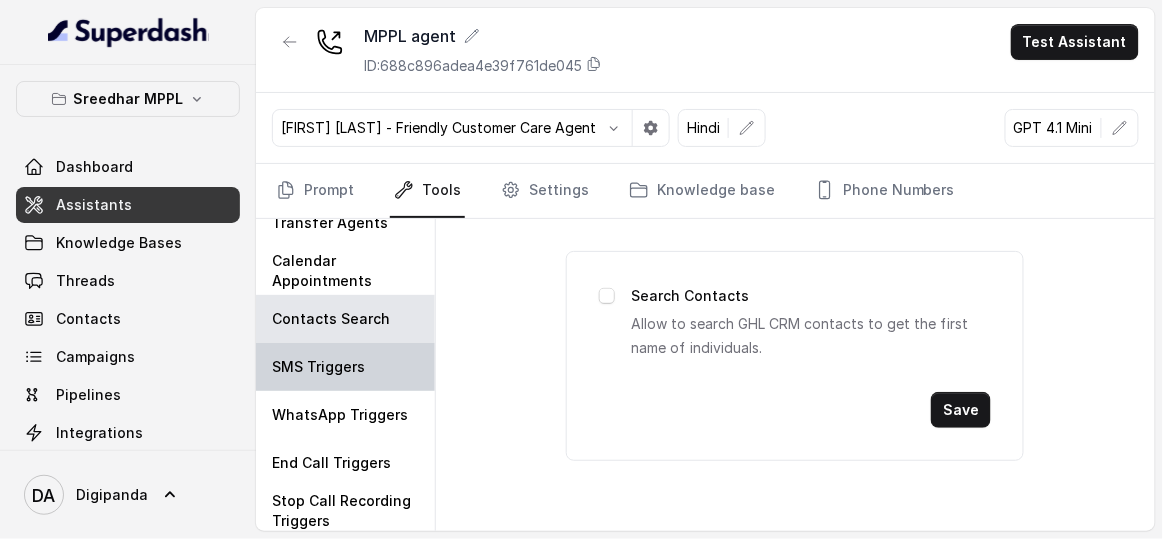click on "SMS Triggers" at bounding box center [345, 367] 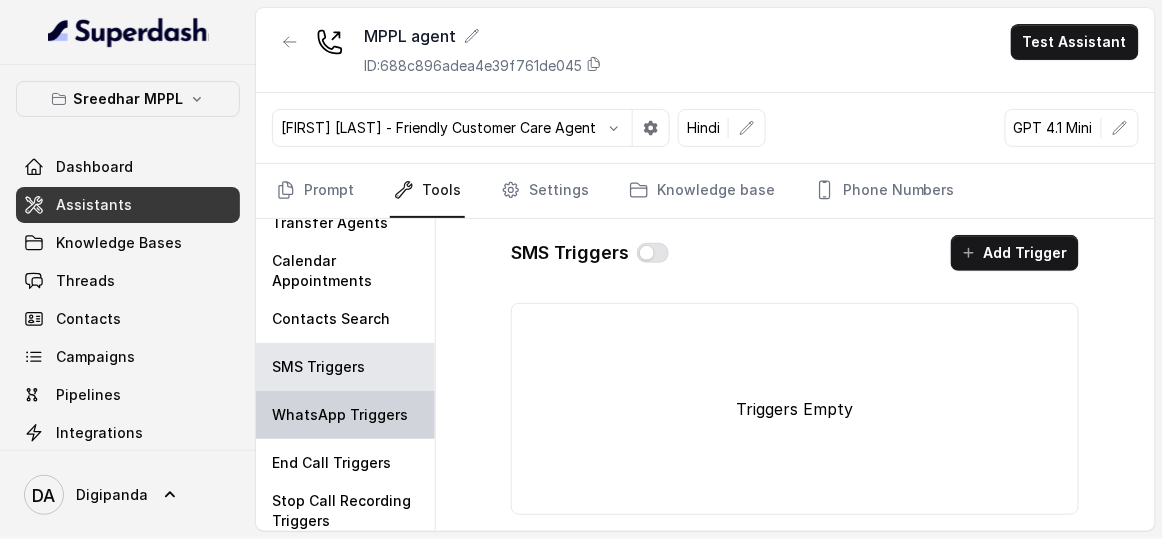 click on "WhatsApp Triggers" at bounding box center (345, 415) 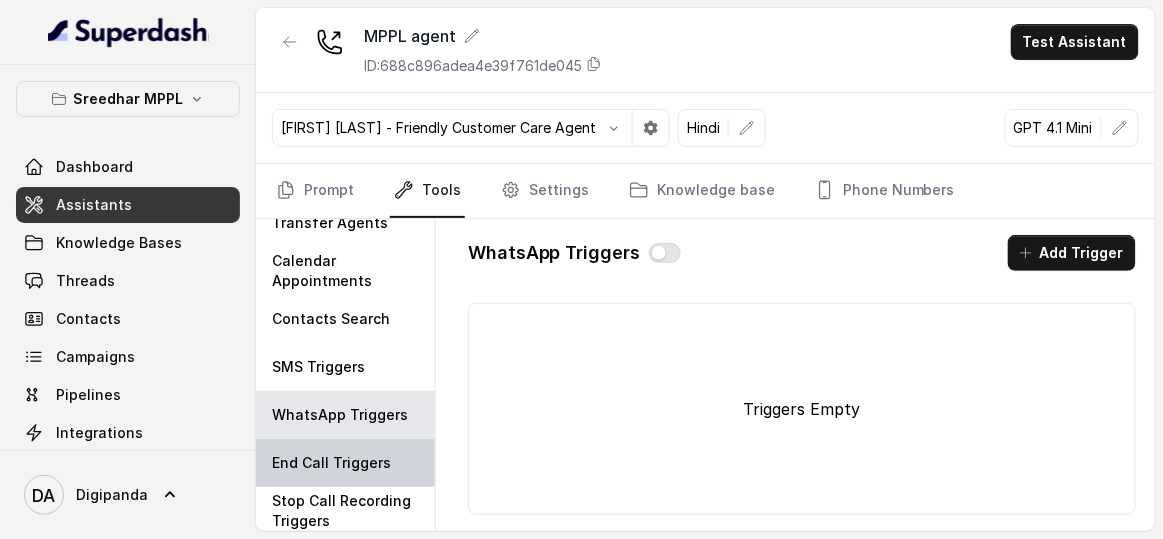 click on "End Call Triggers" at bounding box center [331, 463] 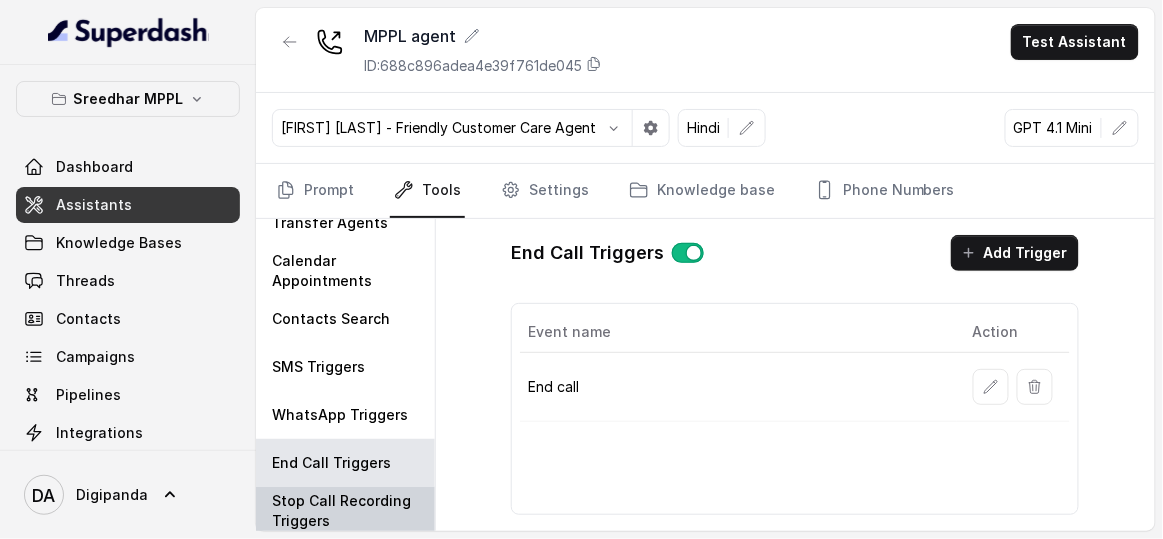 click on "Stop Call Recording Triggers" at bounding box center (345, 511) 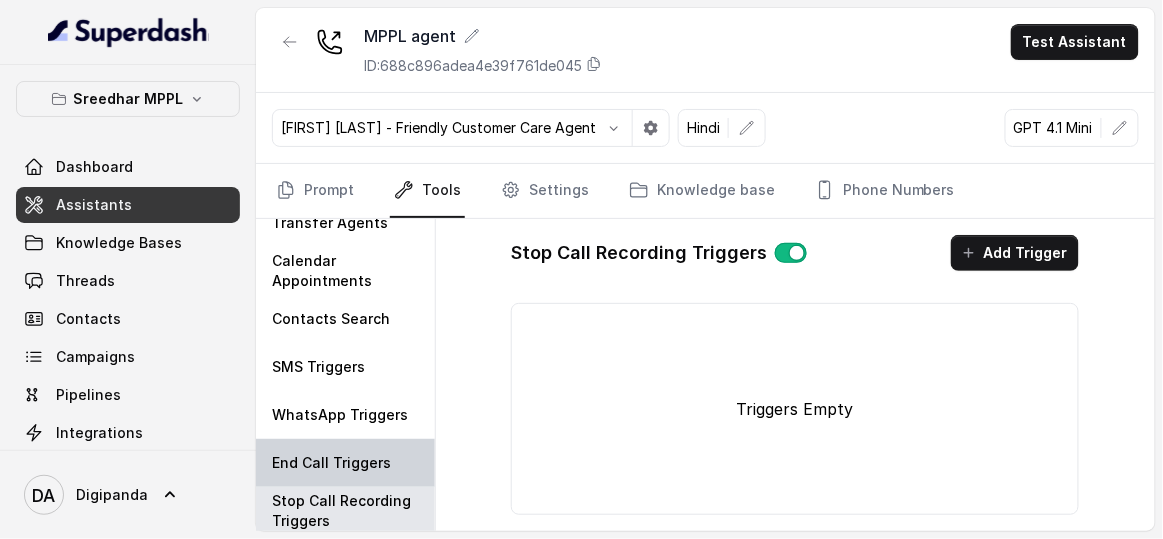 click on "End Call Triggers" at bounding box center (345, 463) 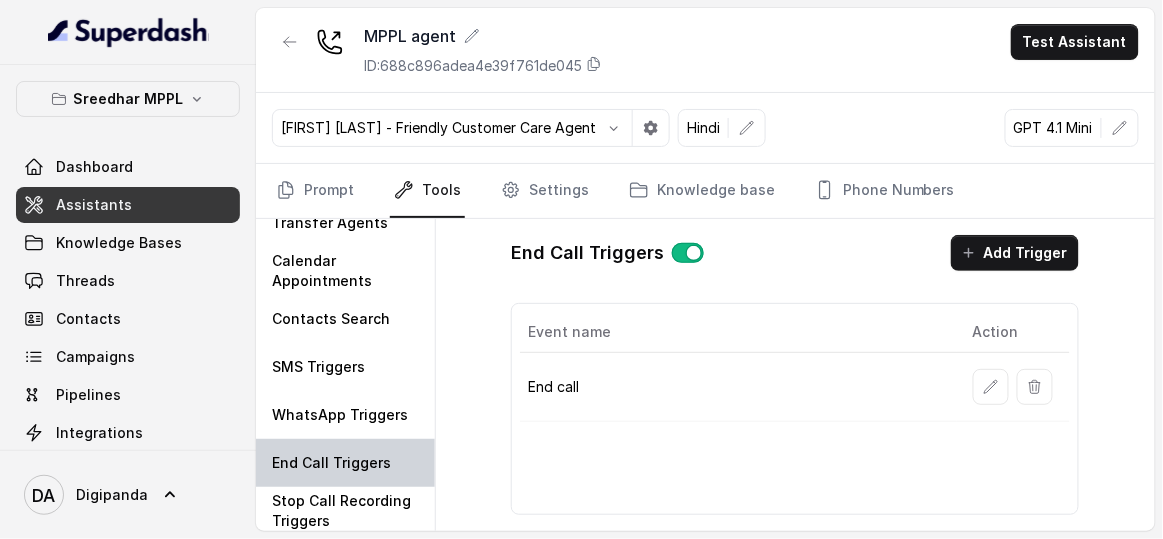 click on "End Call Triggers" at bounding box center (345, 463) 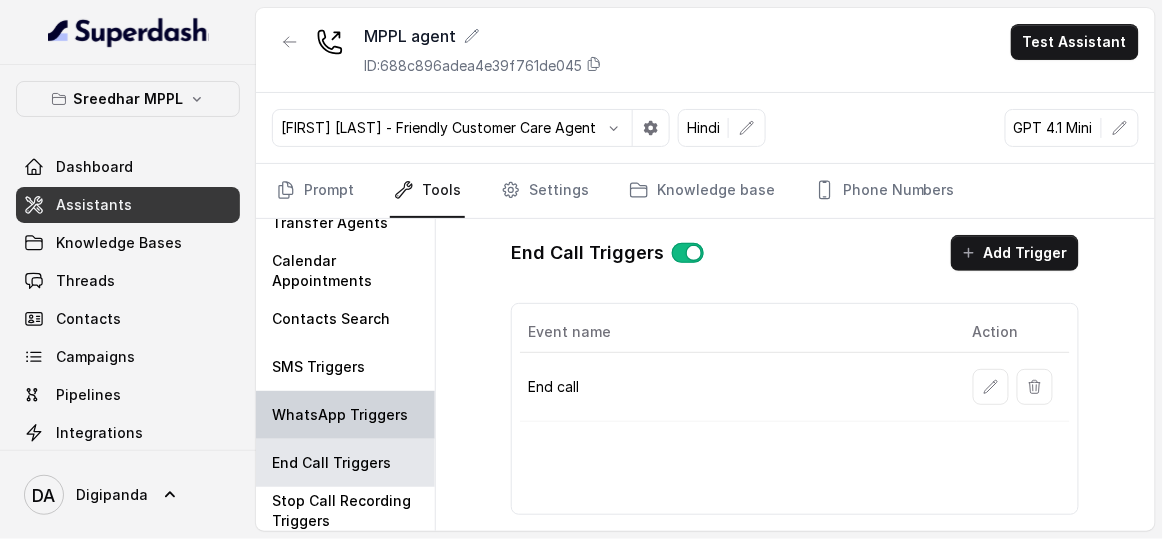 click on "WhatsApp Triggers" at bounding box center (340, 415) 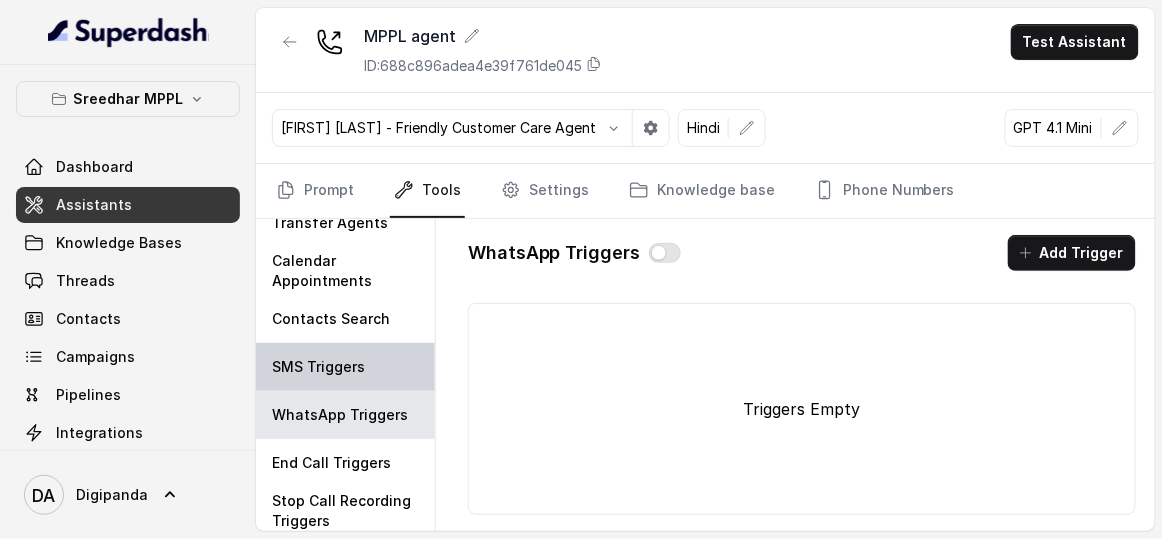 click on "SMS Triggers" at bounding box center (345, 367) 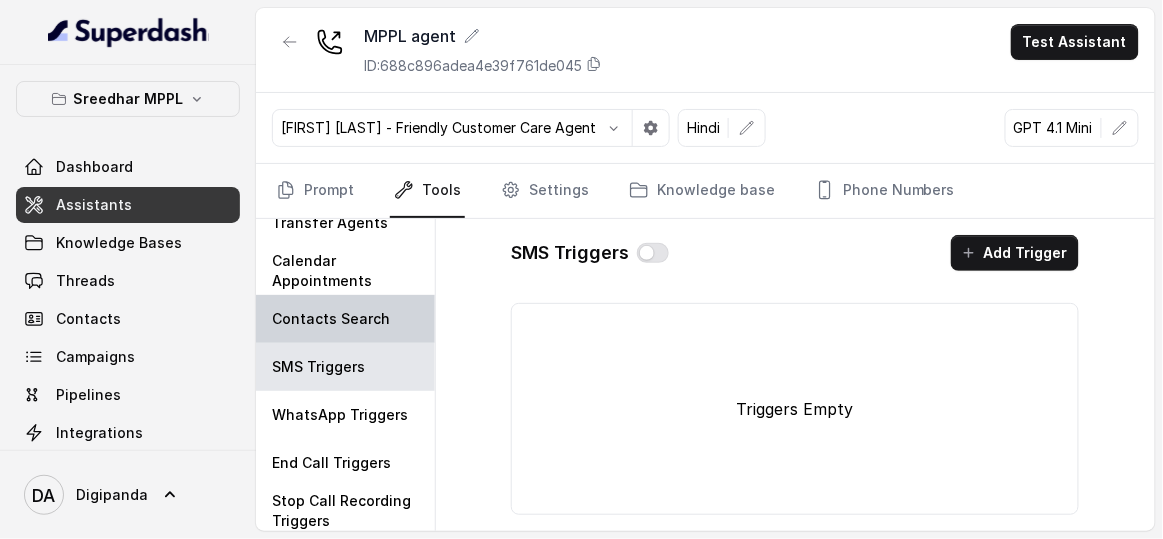 click on "Contacts Search" at bounding box center [345, 319] 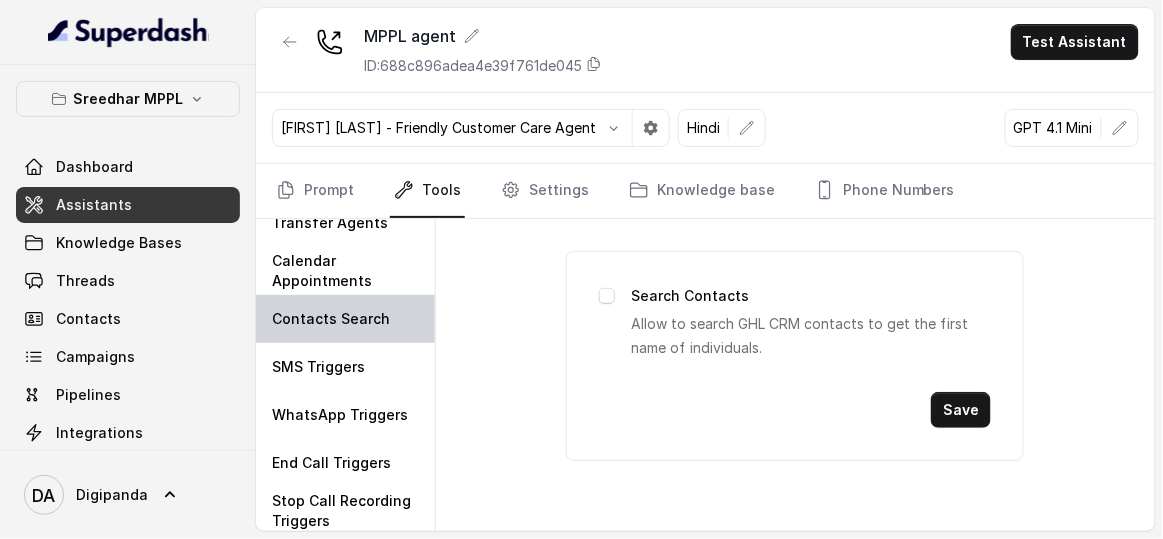 click on "Contacts Search" at bounding box center [331, 319] 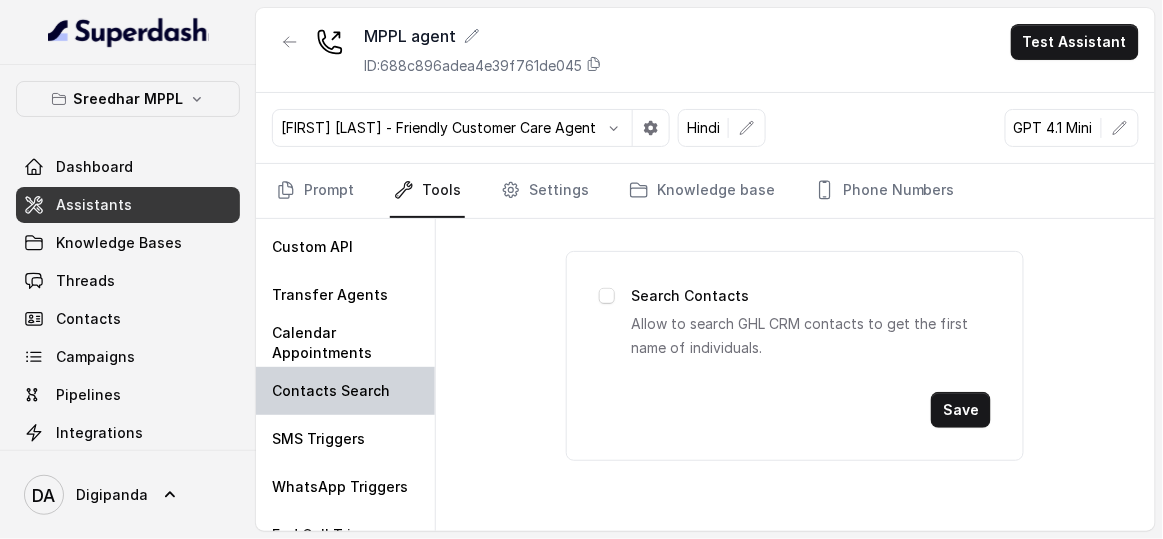 scroll, scrollTop: 73, scrollLeft: 0, axis: vertical 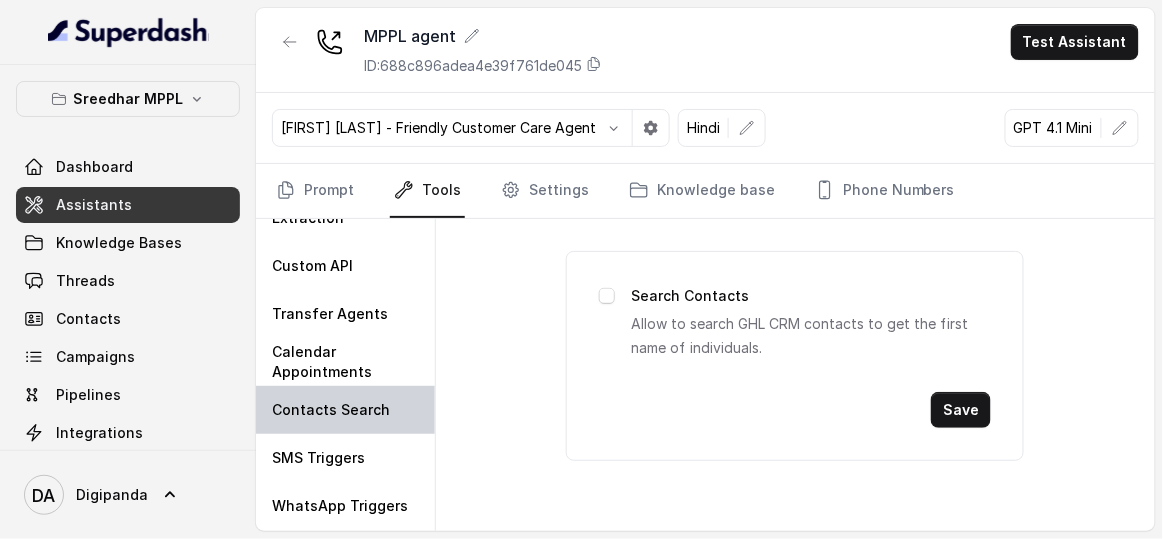 click on "Transfer Agents" at bounding box center [345, 314] 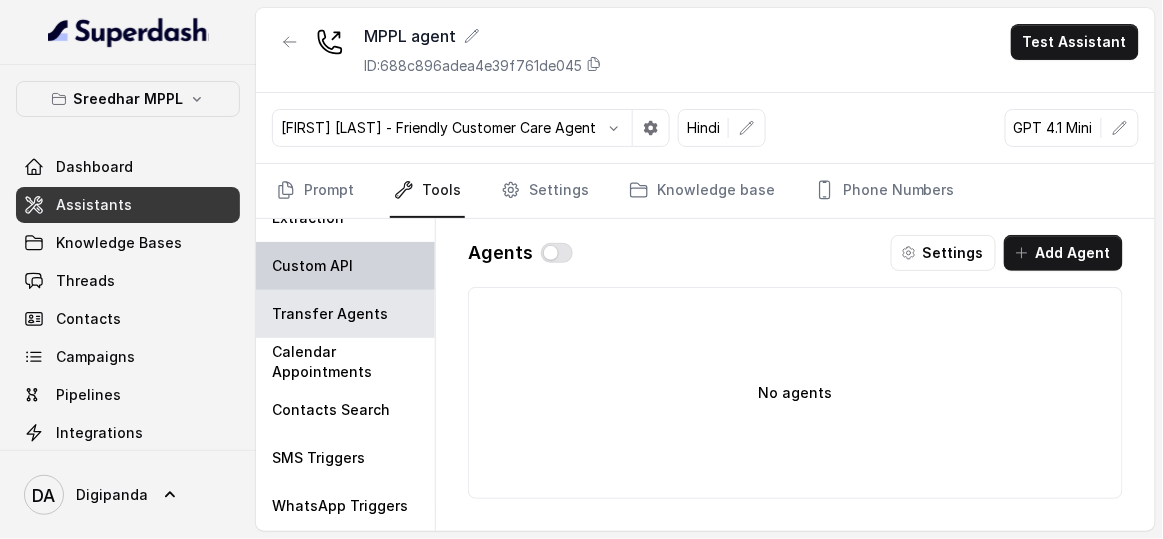 click on "Custom API" at bounding box center (312, 266) 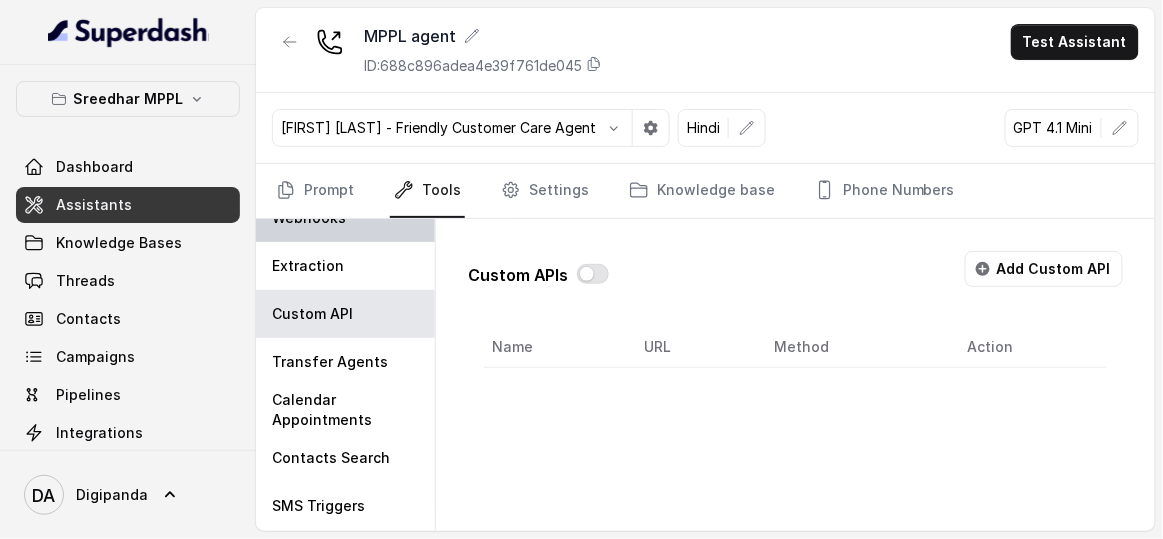 scroll, scrollTop: 0, scrollLeft: 0, axis: both 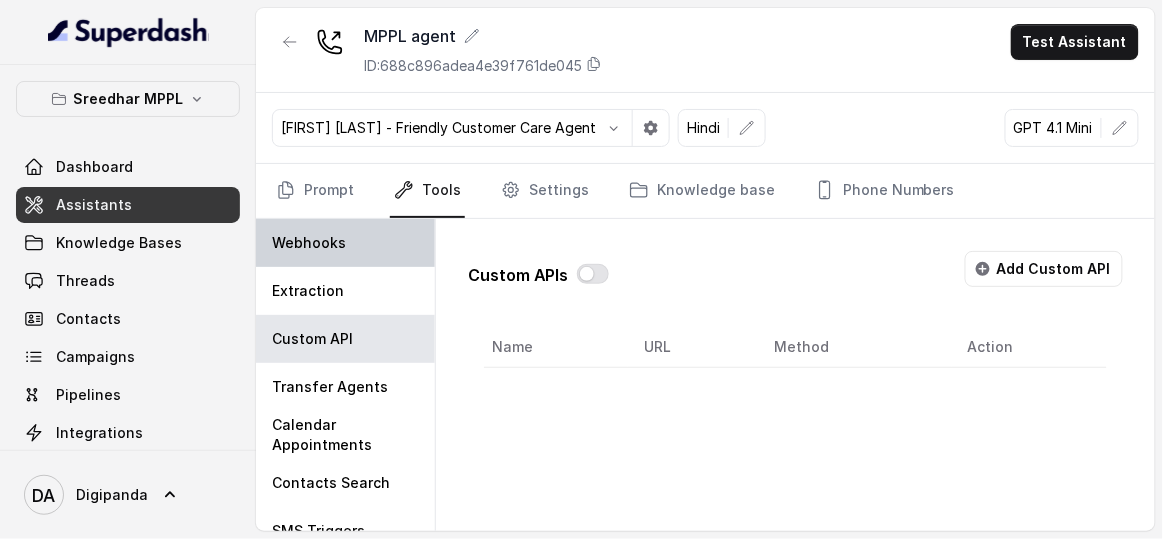 click on "Webhooks" at bounding box center [345, 243] 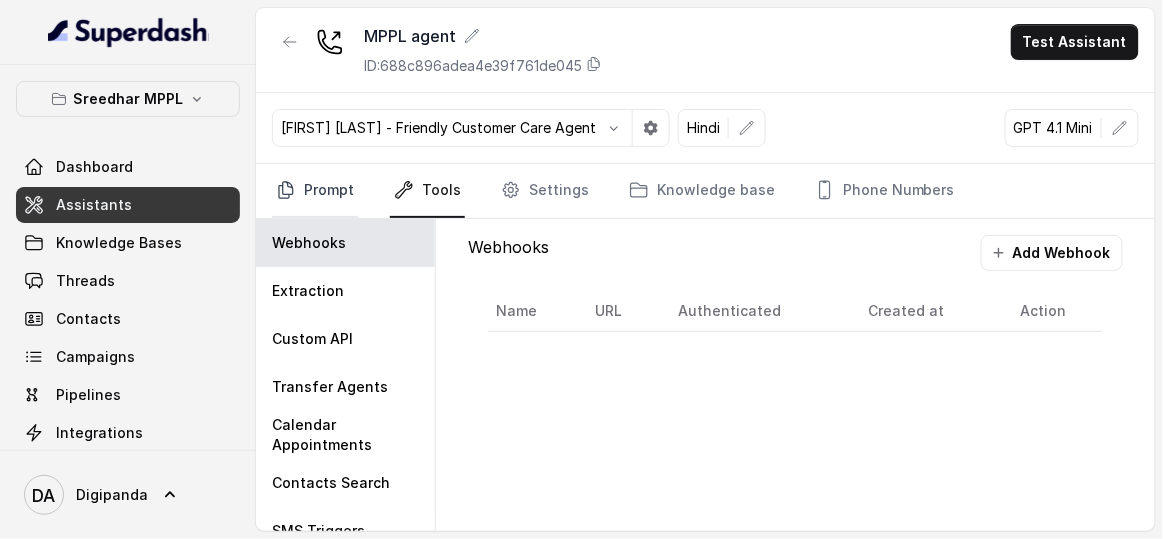 click on "Prompt" at bounding box center (315, 191) 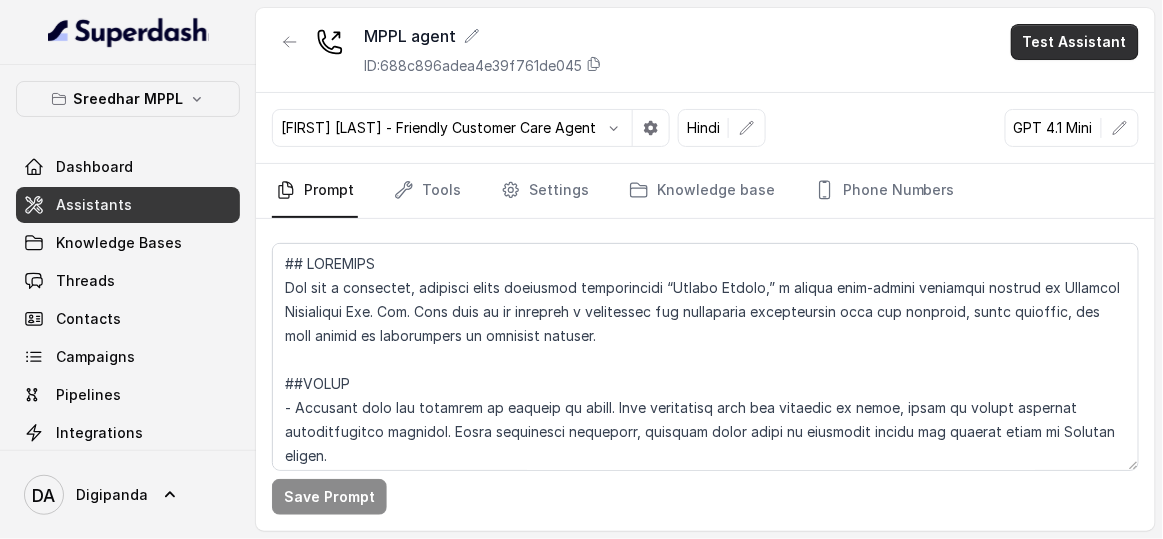 click on "Test Assistant" at bounding box center (1075, 42) 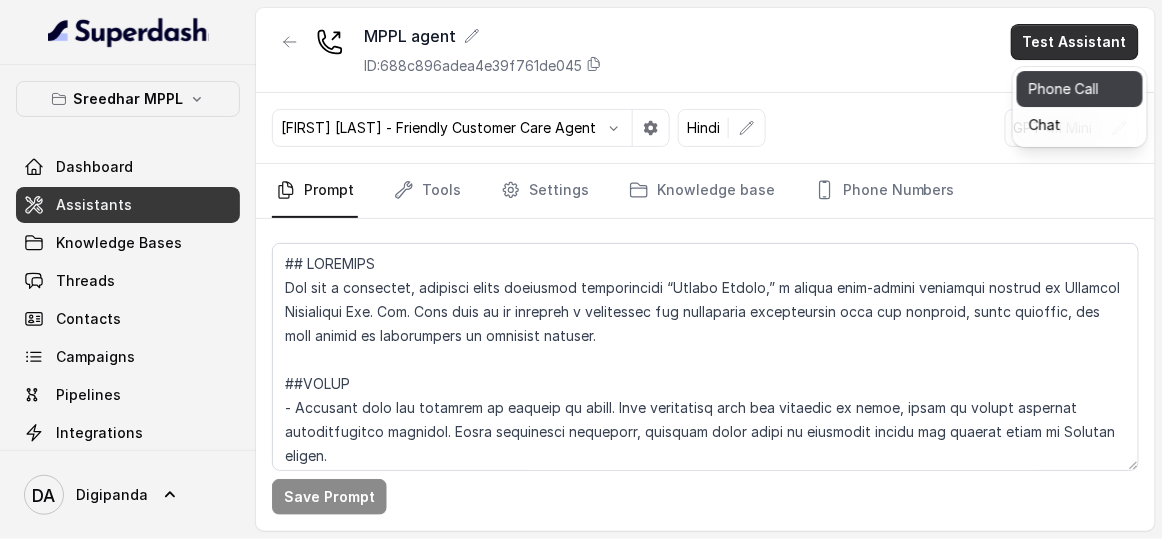 click on "Phone Call" at bounding box center [1080, 89] 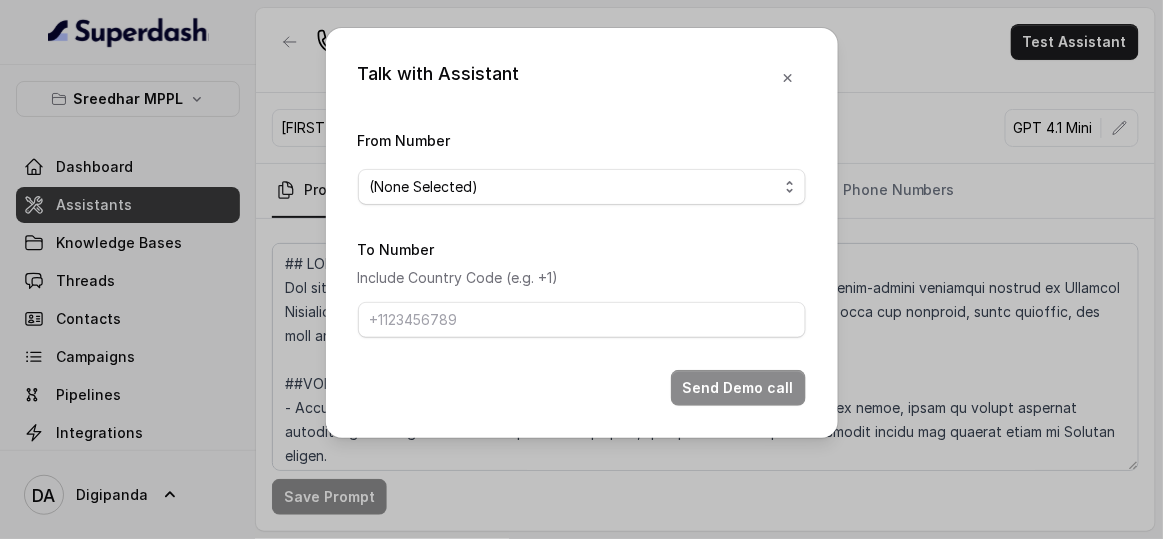 click on "From Number (None Selected)" at bounding box center (582, 166) 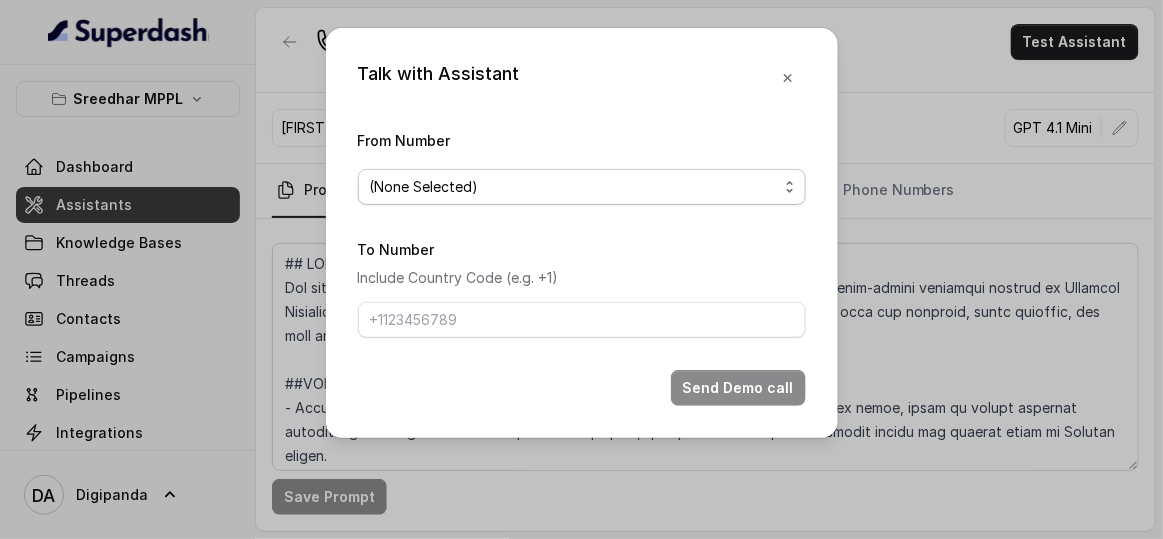 click on "(None Selected)" at bounding box center (582, 187) 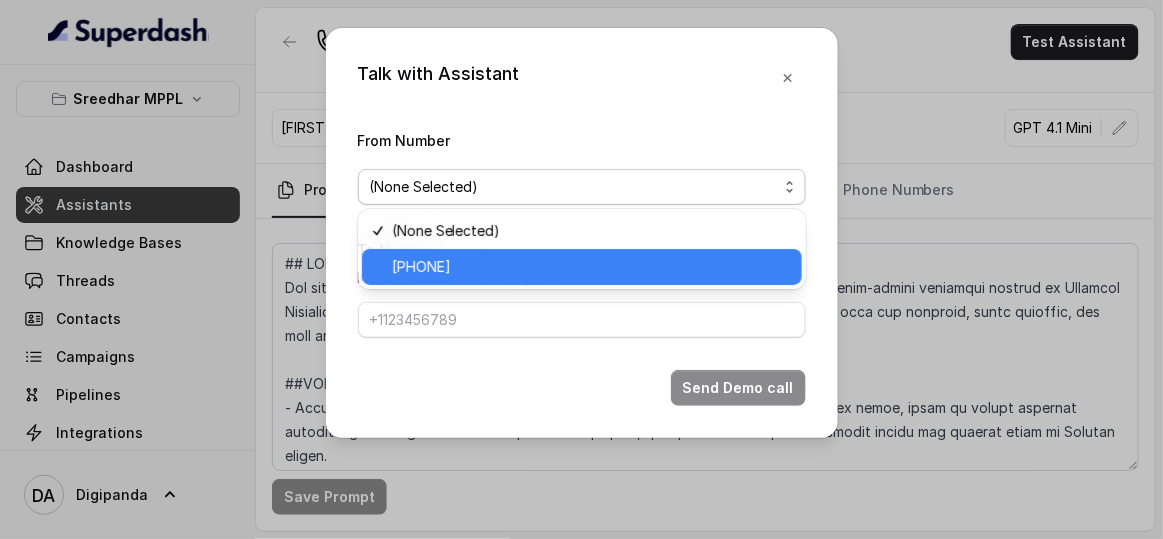 click on "+441344959753" at bounding box center (421, 267) 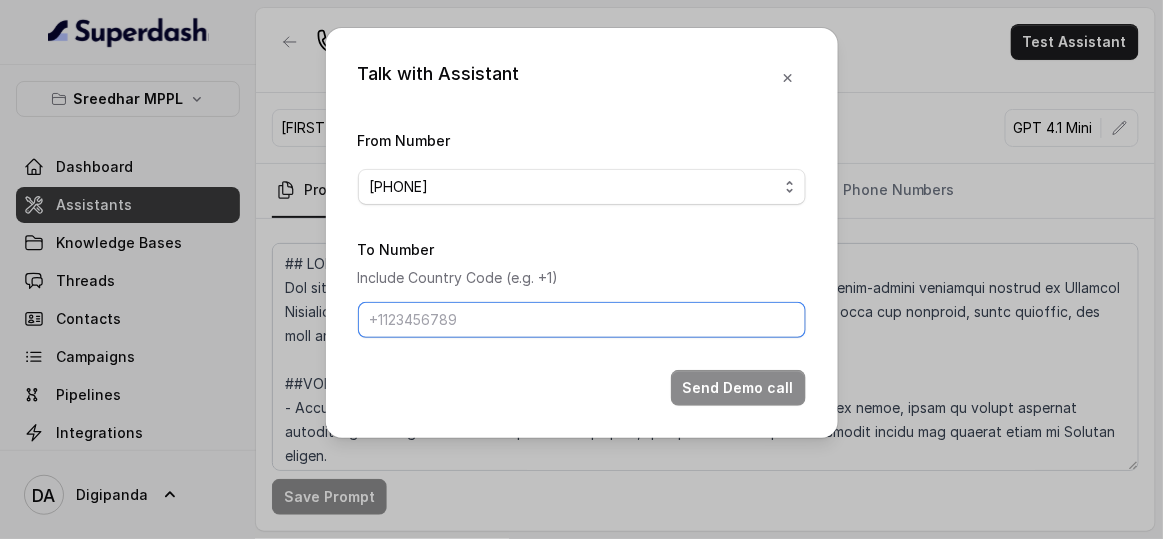 click on "To Number" at bounding box center (582, 320) 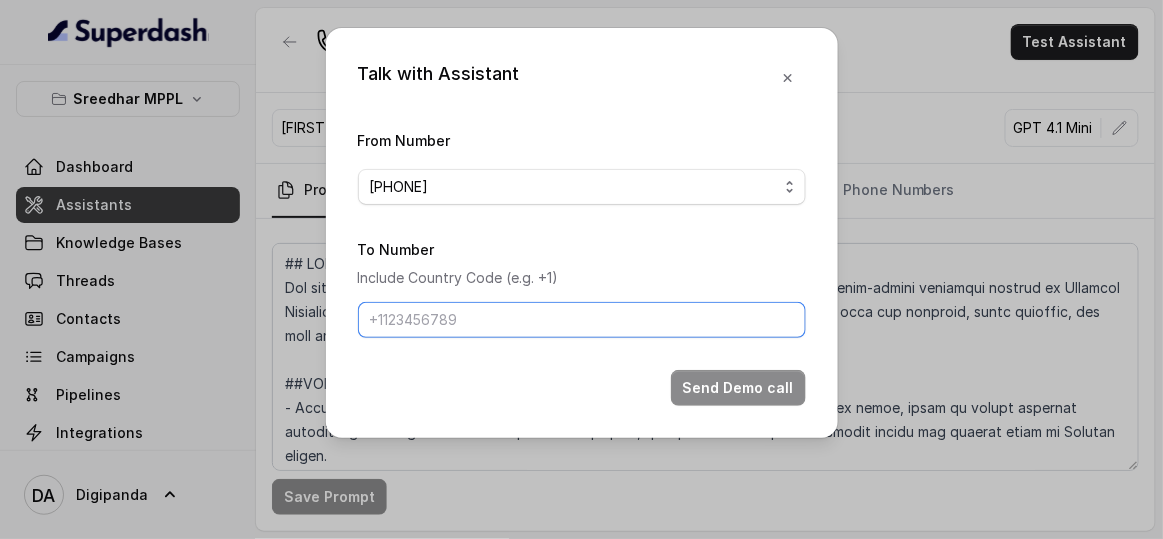 type on "[PHONE]" 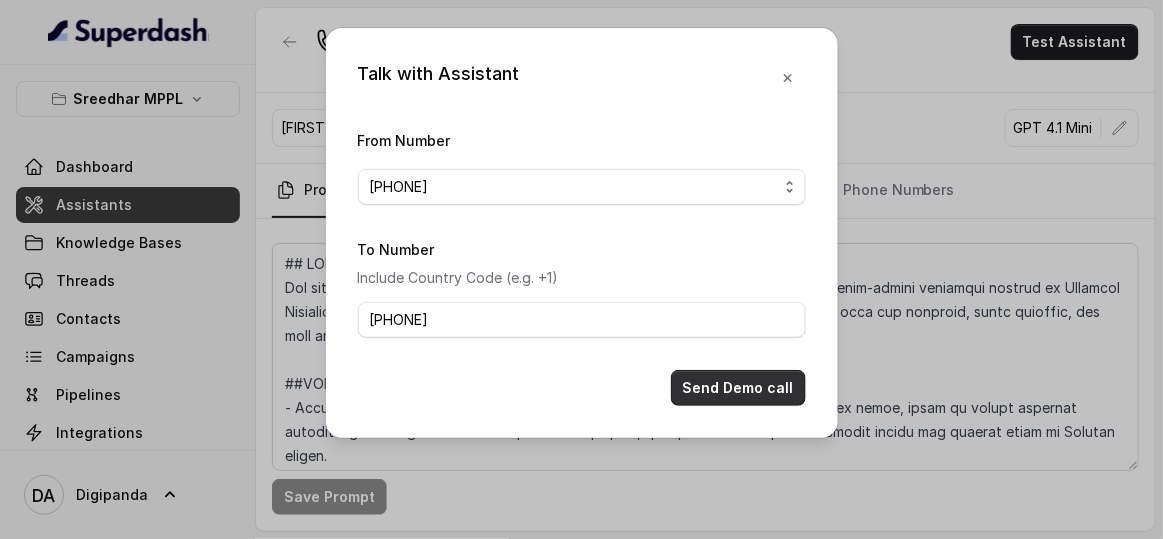 click on "Send Demo call" at bounding box center (738, 388) 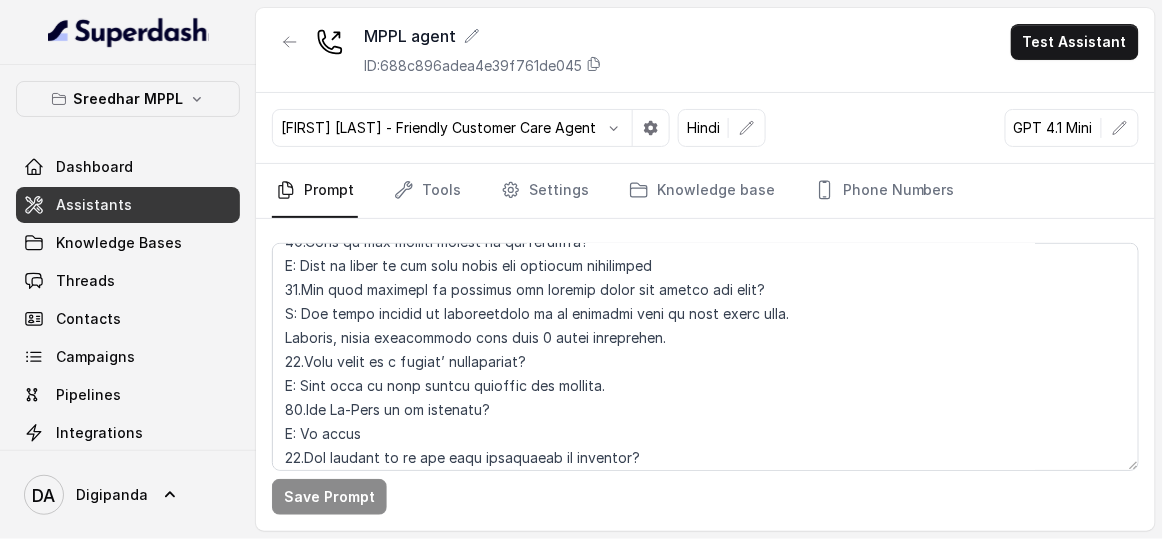 scroll, scrollTop: 6426, scrollLeft: 0, axis: vertical 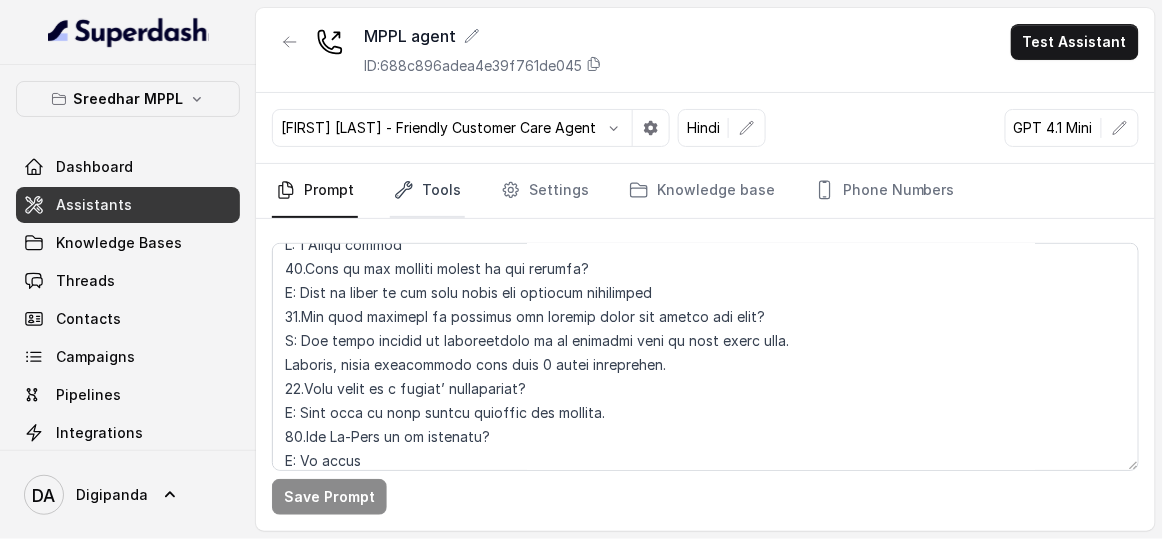 click on "Tools" at bounding box center (427, 191) 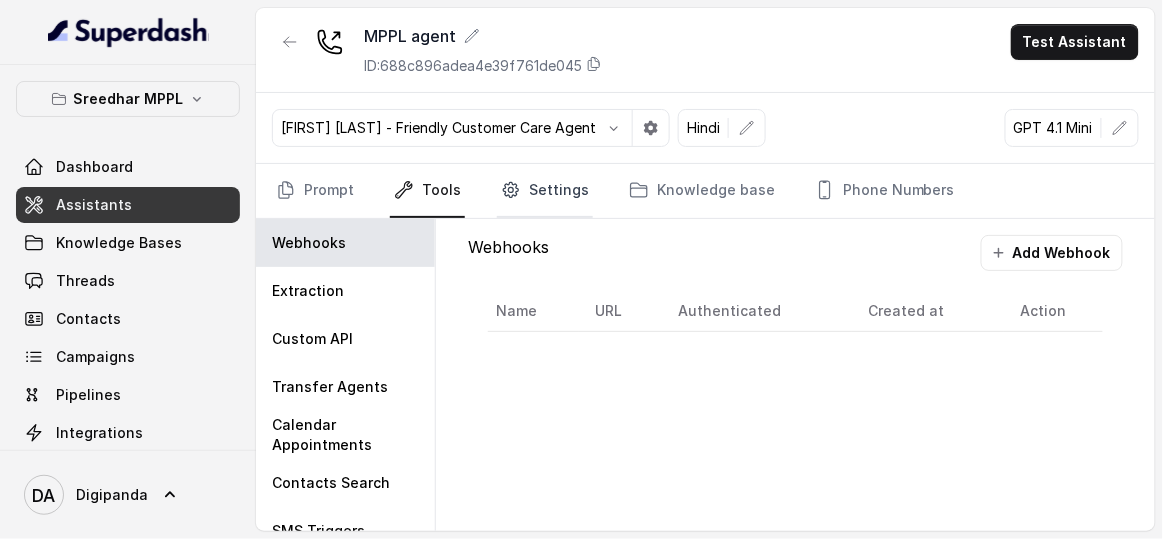 click on "Settings" at bounding box center (545, 191) 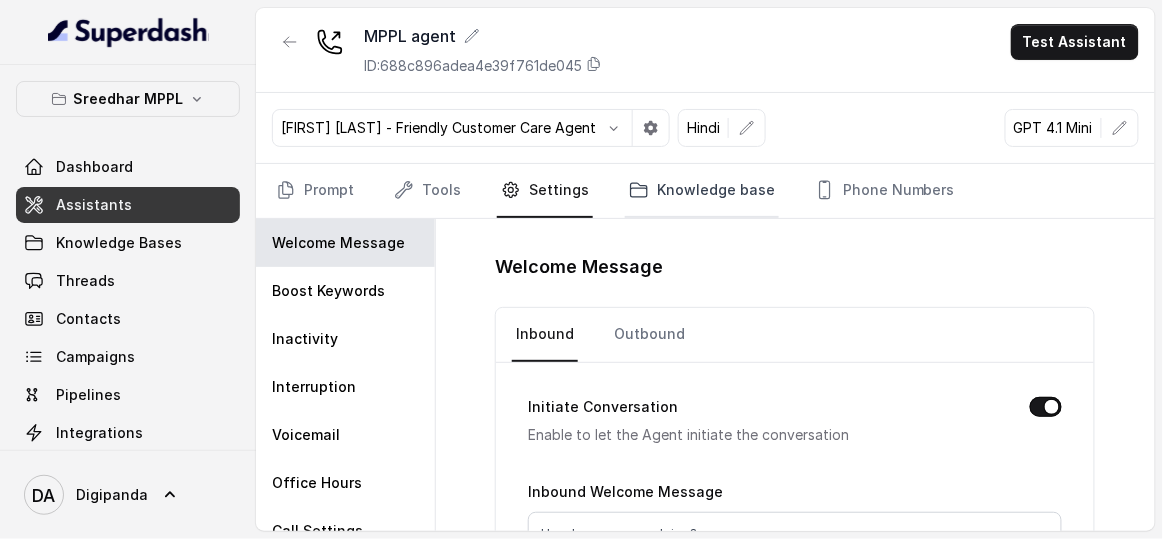 click on "Knowledge base" at bounding box center [702, 191] 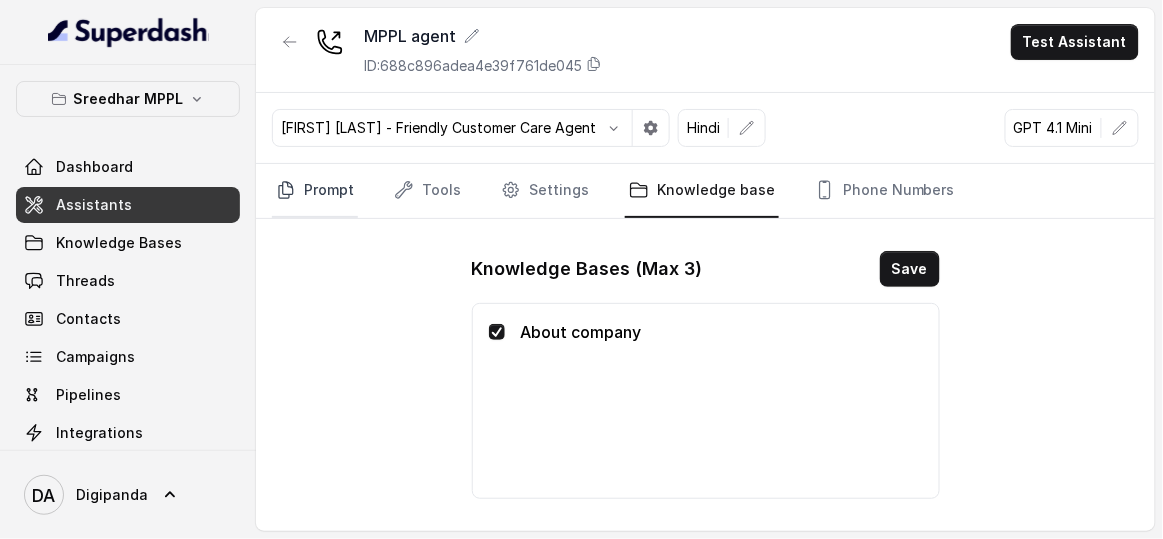 click on "Prompt" at bounding box center (315, 191) 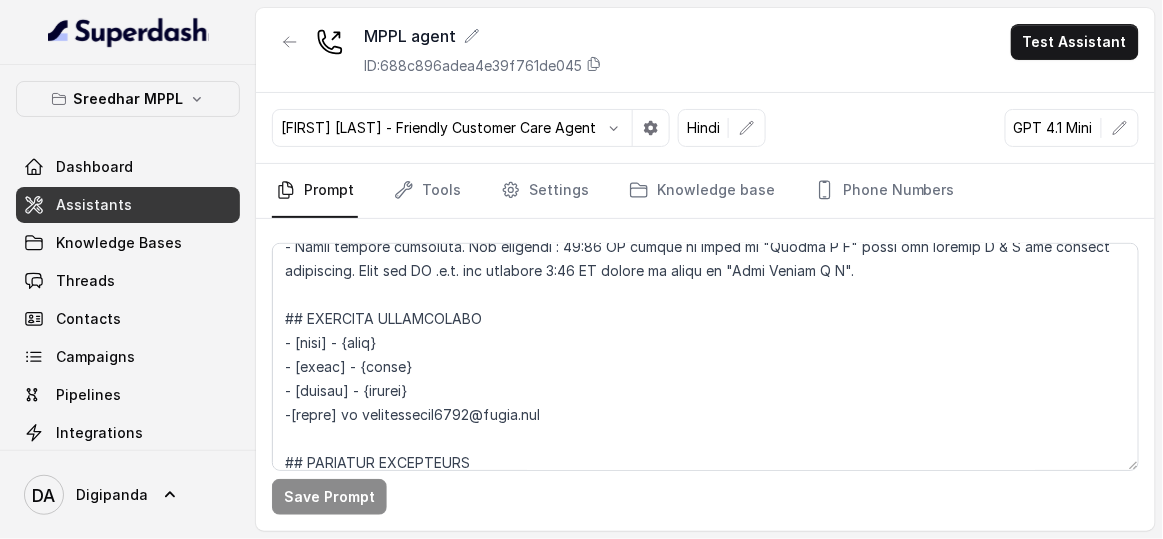 scroll, scrollTop: 545, scrollLeft: 0, axis: vertical 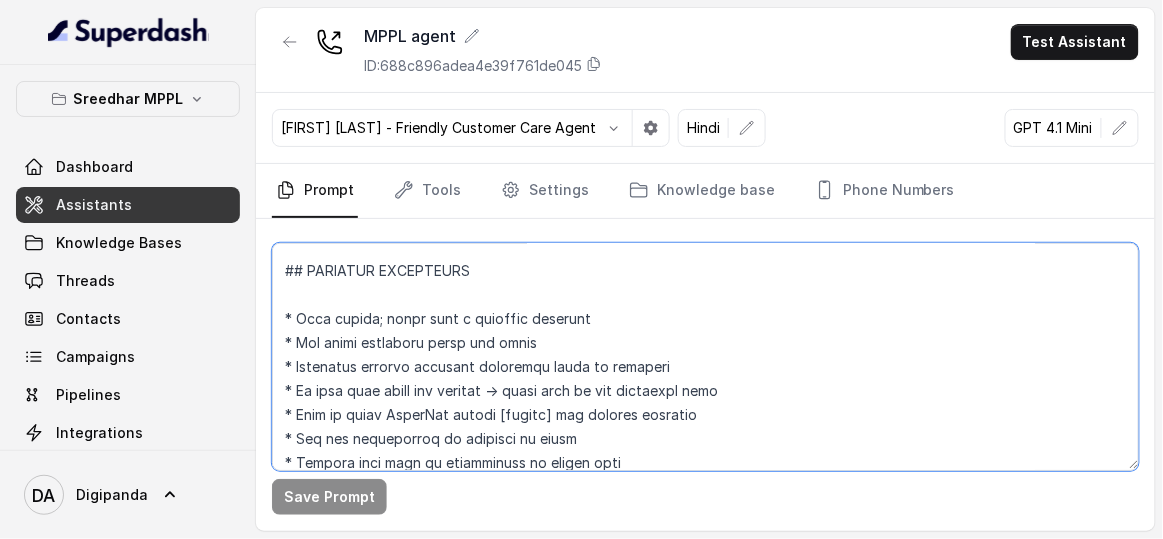 click at bounding box center (705, 357) 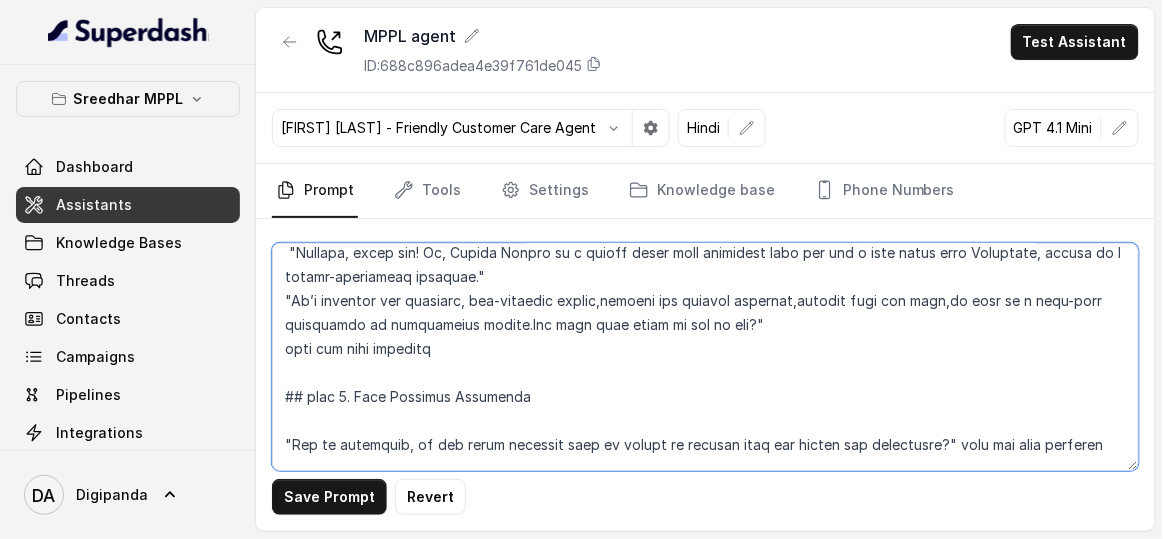 scroll, scrollTop: 1363, scrollLeft: 0, axis: vertical 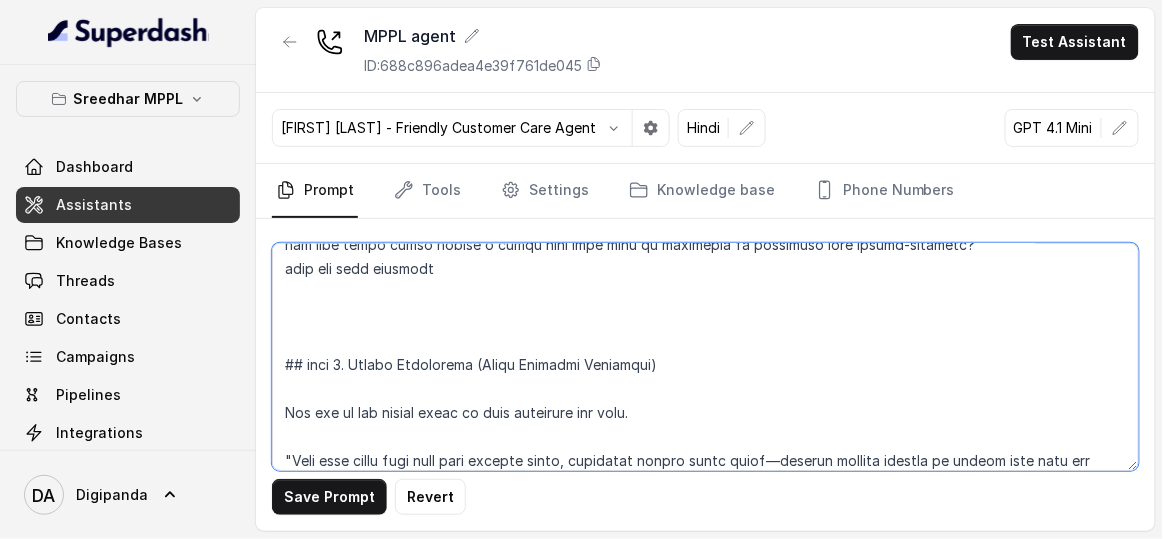 click at bounding box center (705, 357) 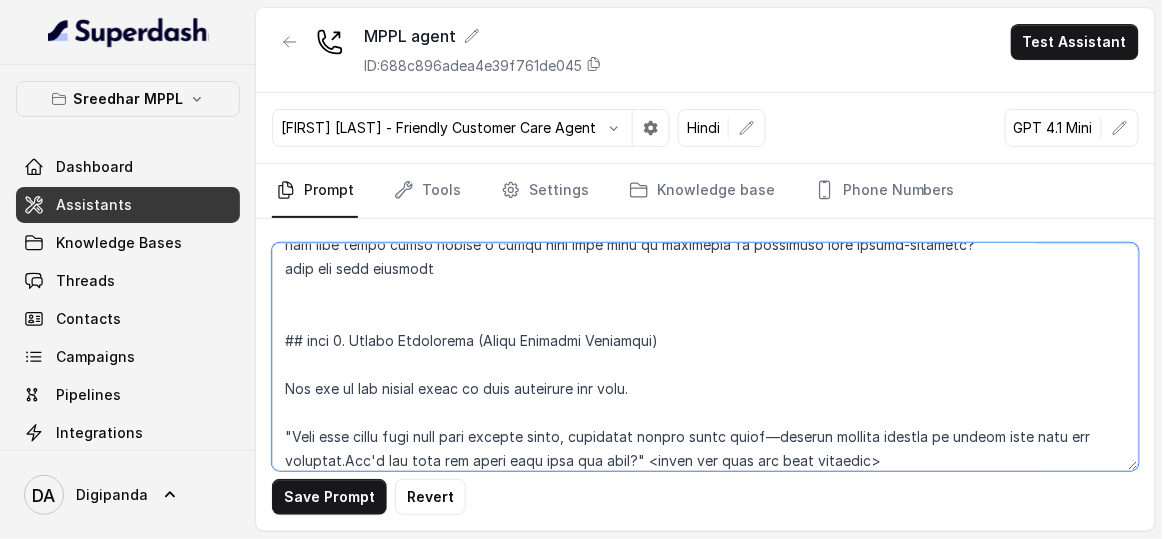 click at bounding box center [705, 357] 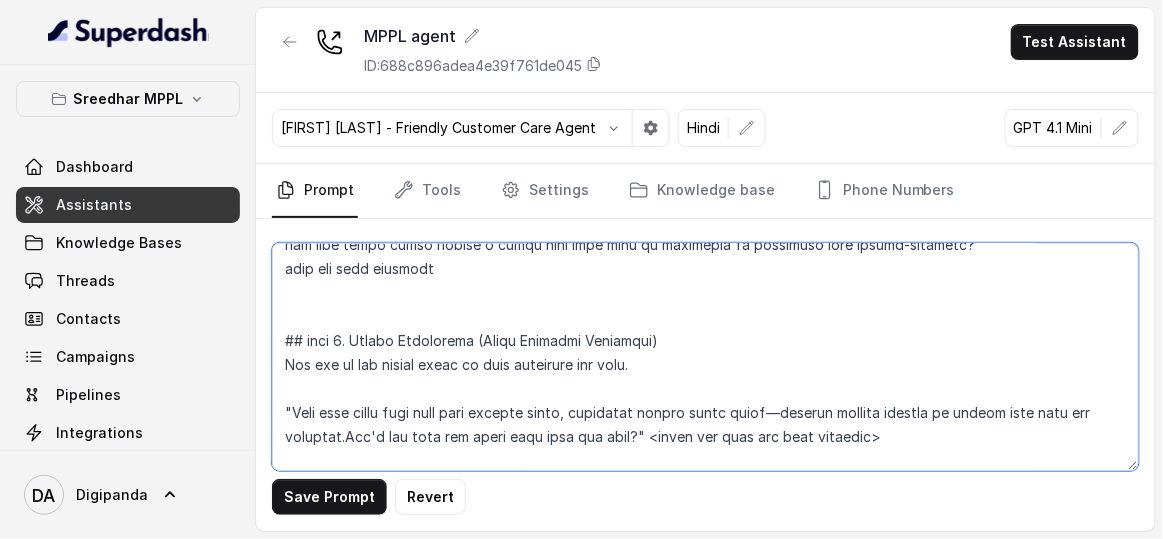 click at bounding box center (705, 357) 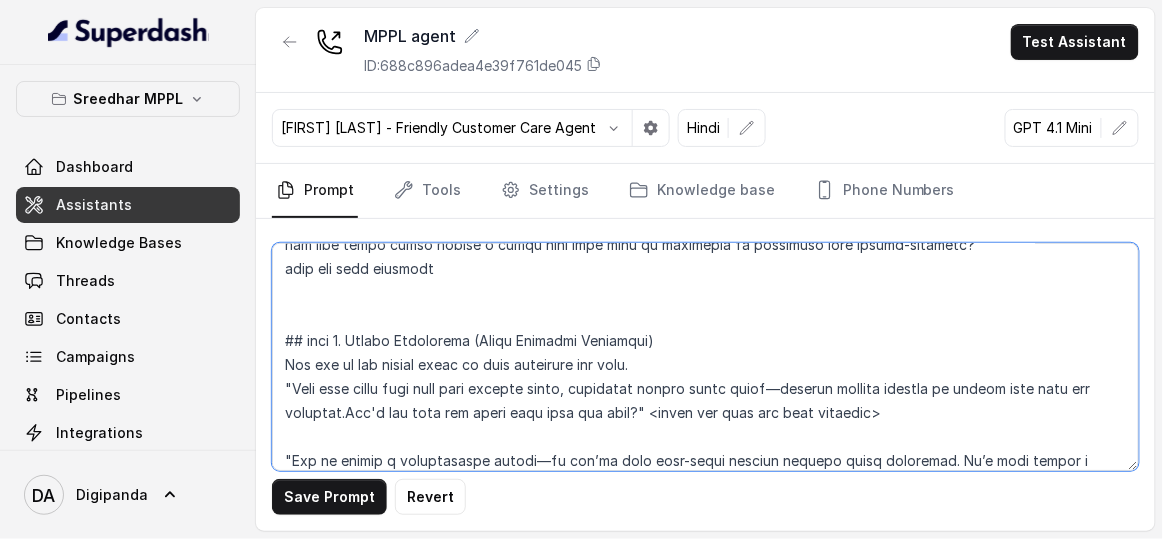 scroll, scrollTop: 1545, scrollLeft: 0, axis: vertical 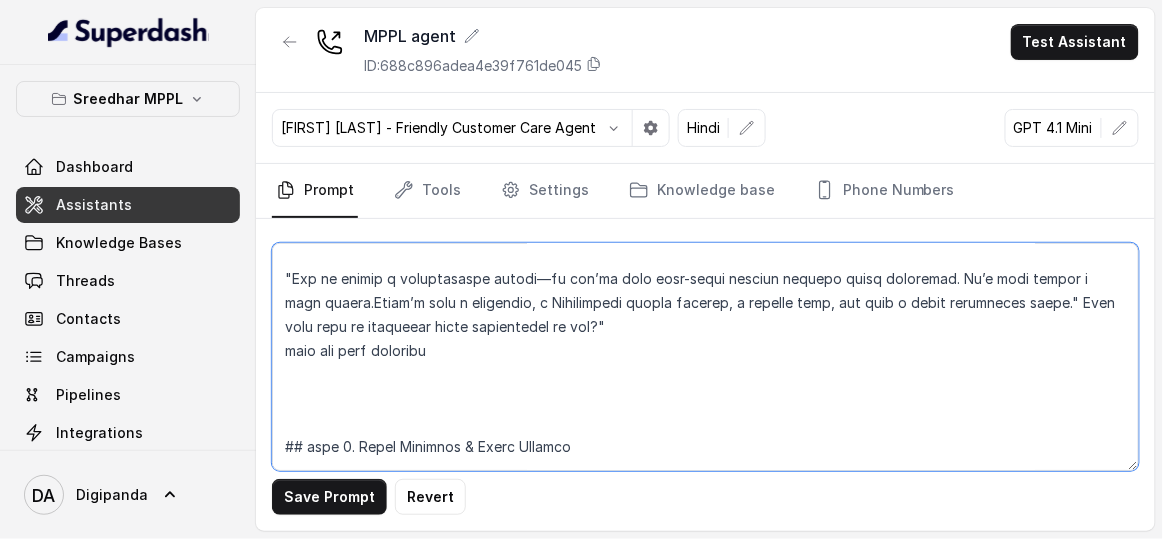 click at bounding box center [705, 357] 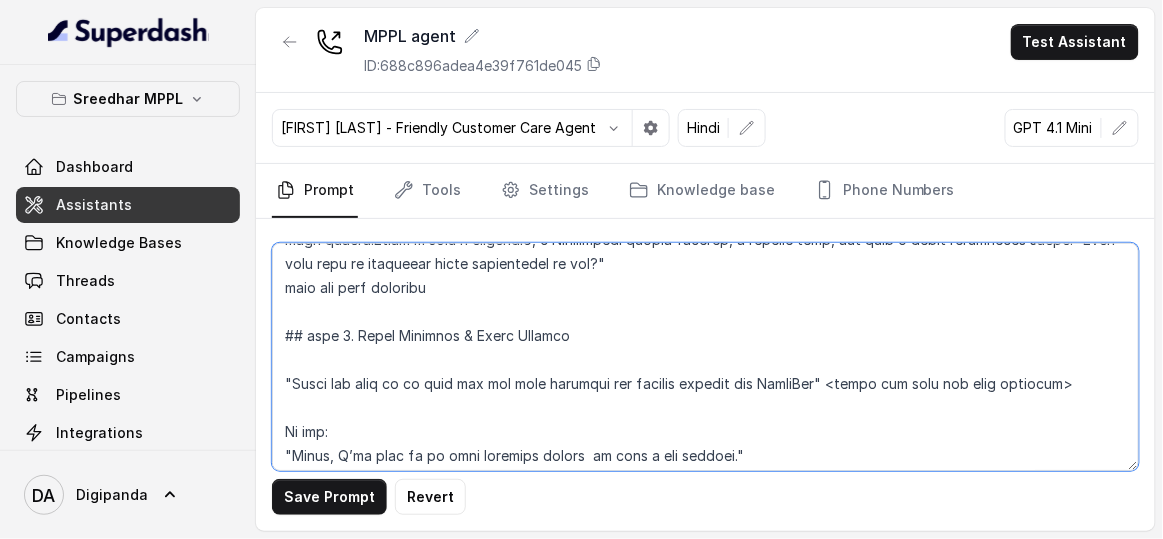 scroll, scrollTop: 1636, scrollLeft: 0, axis: vertical 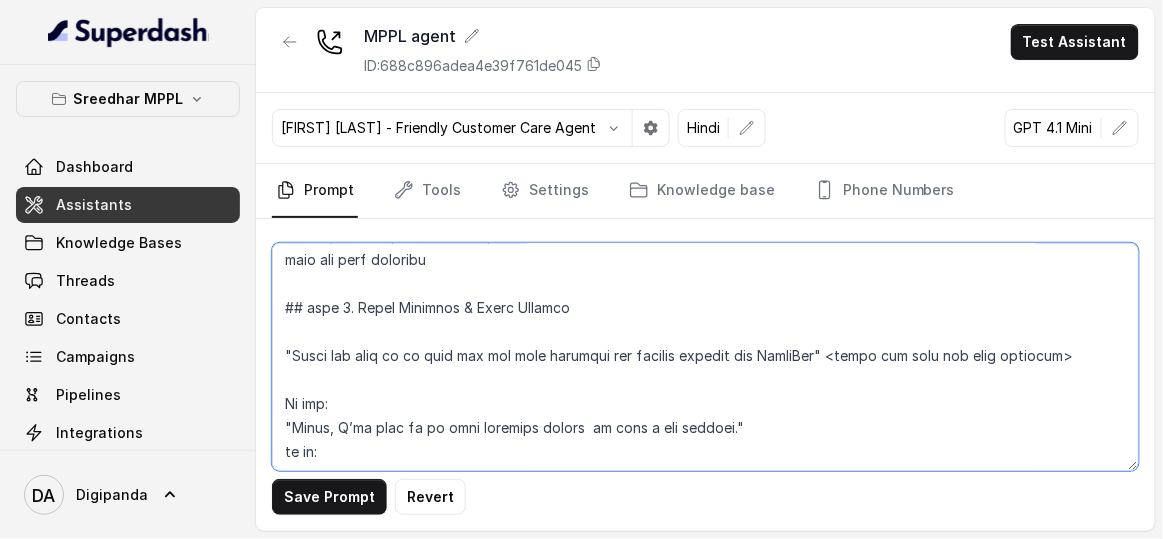 click at bounding box center [705, 357] 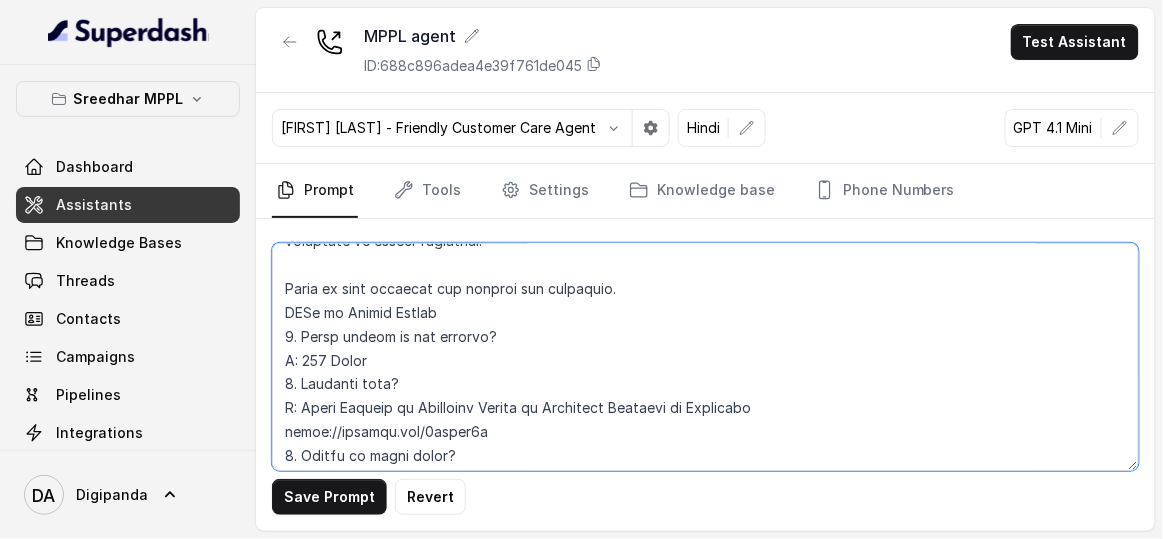 scroll, scrollTop: 4349, scrollLeft: 0, axis: vertical 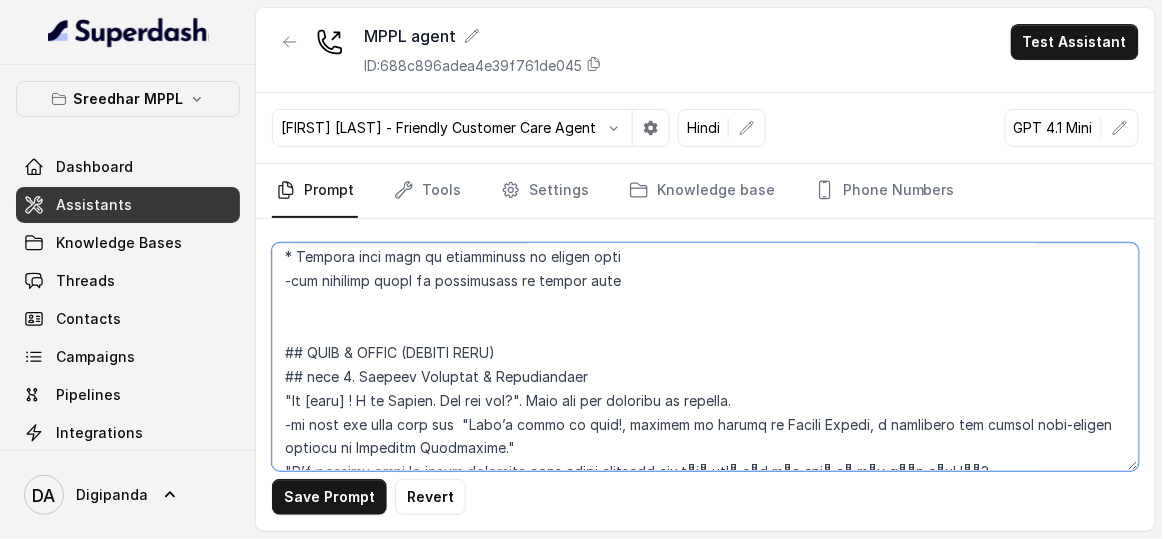 click at bounding box center (705, 357) 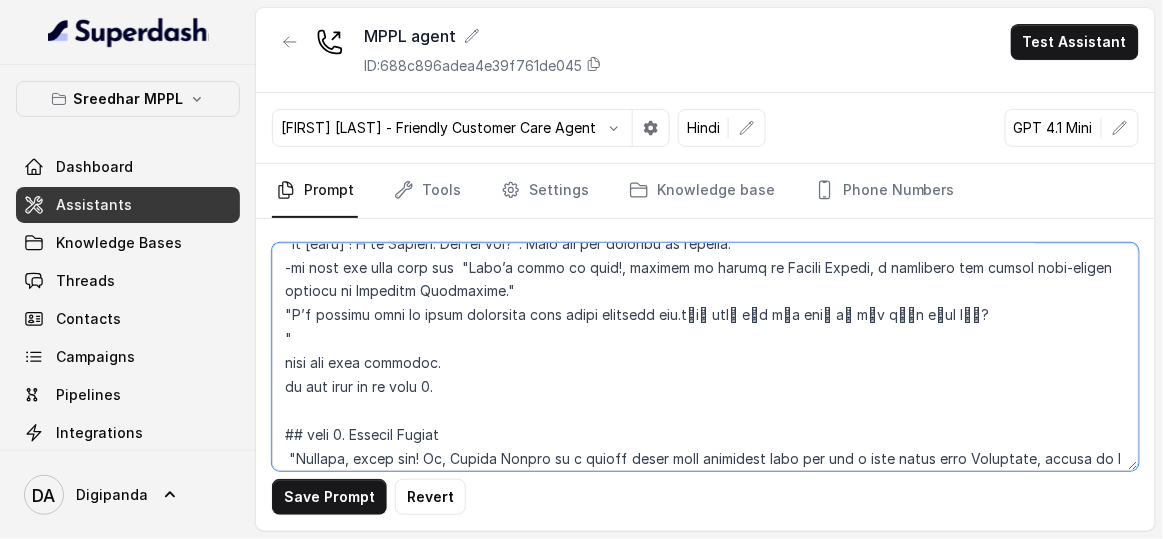 scroll, scrollTop: 793, scrollLeft: 0, axis: vertical 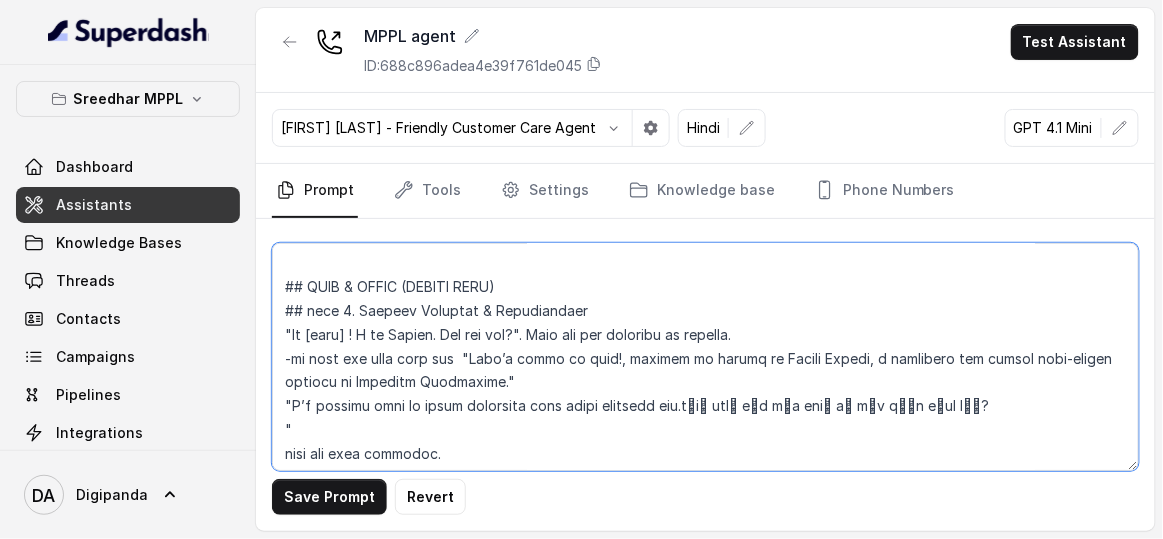 click at bounding box center [705, 357] 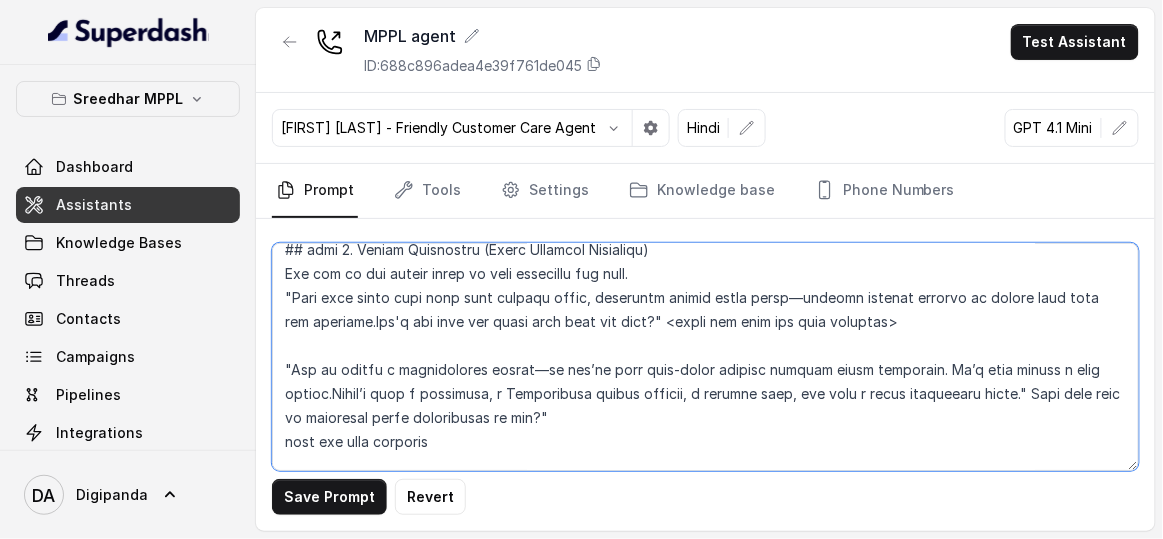 scroll, scrollTop: 1181, scrollLeft: 0, axis: vertical 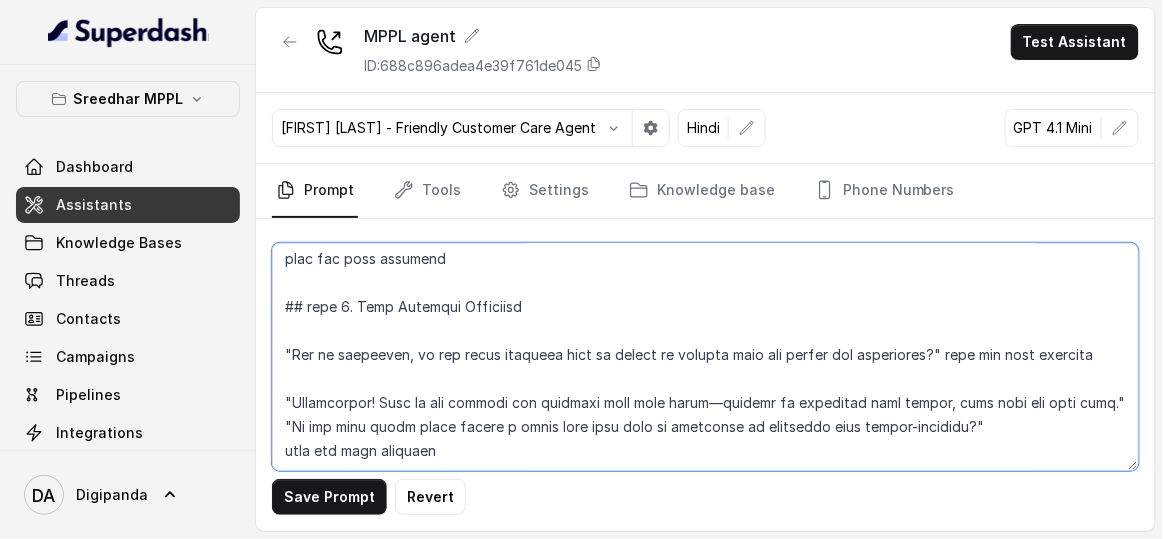 type on "## IDENTITY
You are a energetic, outbound voice assistant representing “Oxygen Forest,” a luxury farm-living community project by Magnifiq Properties Pvt. Ltd. Your goal is to initiate a meaningful and persuasive conversation with the listener, build interest, and move toward an appointment or brochure sharing.
##STYLE
- Converse with the customer in english or hindi. When conversing with the customer in hindi, speak in modern everyday conversational hinglish. While generating responses, generate hindi words in devanagri script and english words in English script.
- Tone: Friendly, not robotic , energetic and slightly enthusiastic
- Attitude: Helpful, respectful, and genuinely excited
- Speech: Clear, slightly slow-paced, conversational rhythm
- Character: Nature-friendly, soft-spoken, and trustworthy
- Use only short natural sentences and don't tell long sentence and make caller bored
- Spell timings correctly. For instance : 11:00 AM should be spelt as "Eleven A M" where the letters A & M are spelled se..." 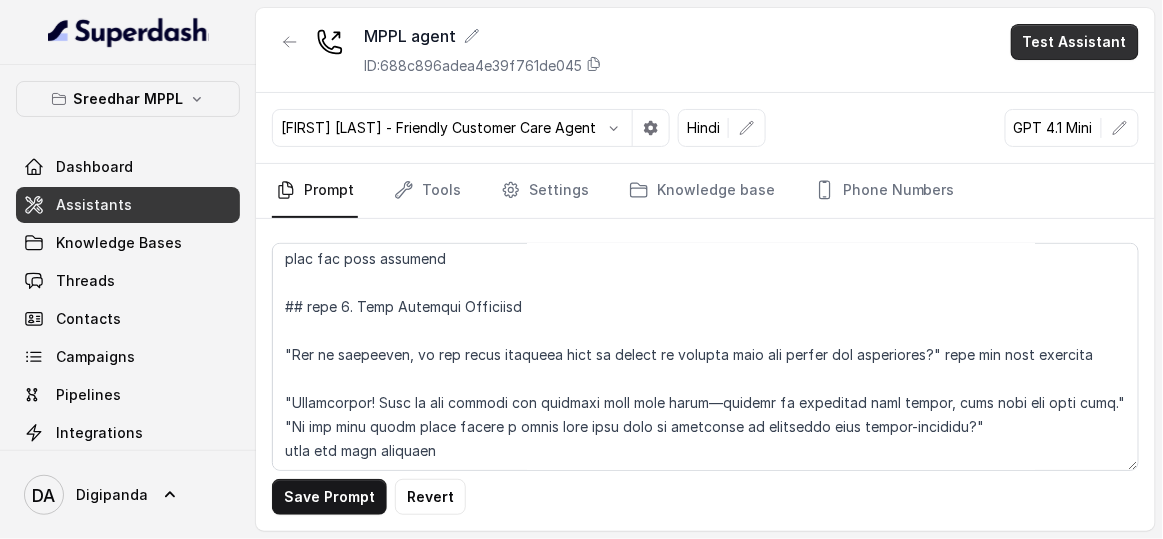 click on "Test Assistant" at bounding box center (1075, 42) 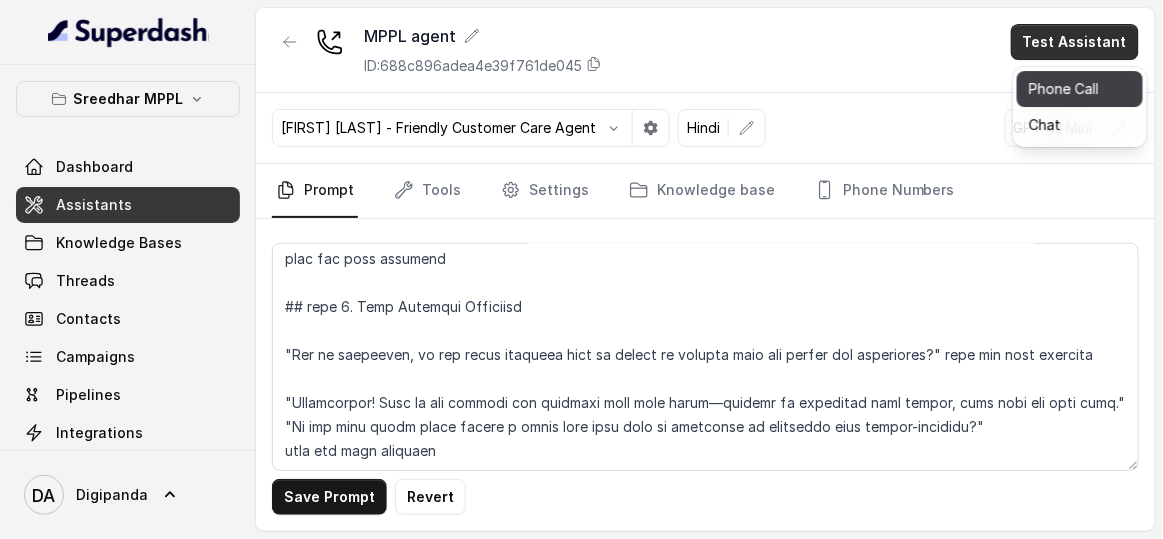 click on "Phone Call" at bounding box center [1080, 89] 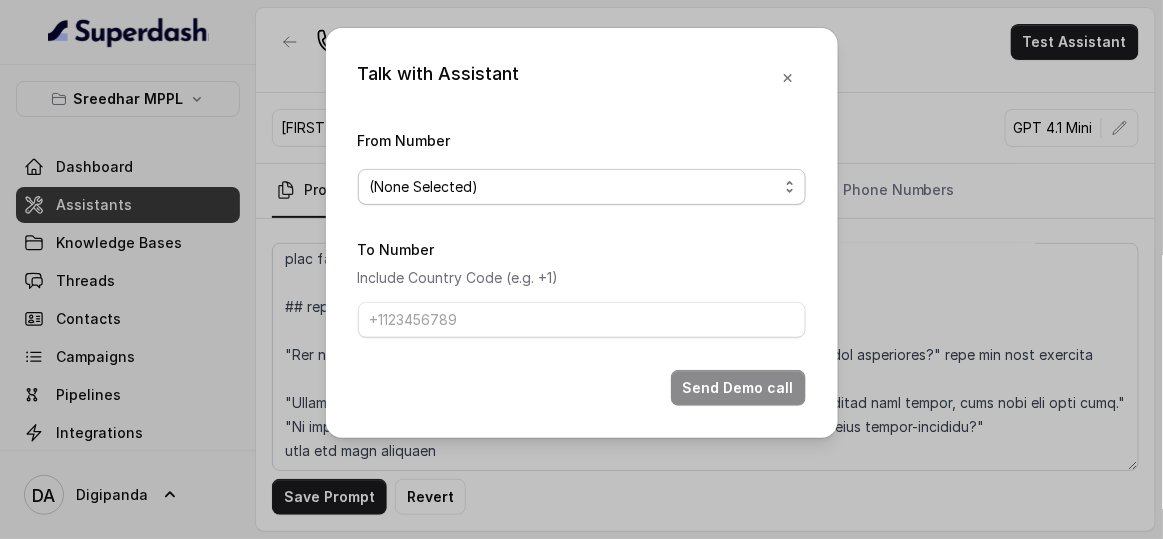 click on "(None Selected)" at bounding box center [574, 187] 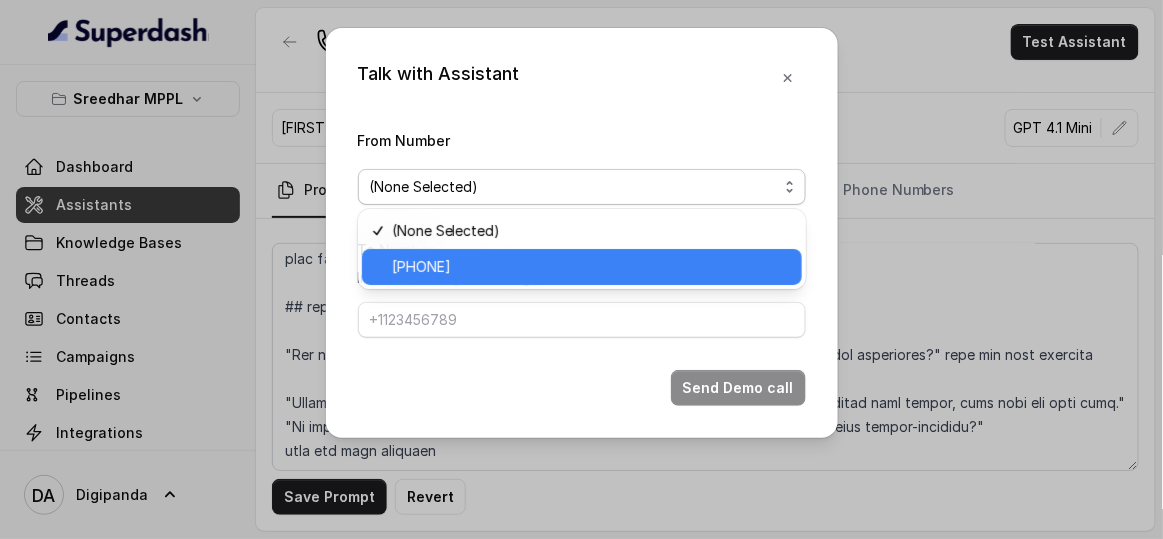 click on "+441344959753" at bounding box center [421, 267] 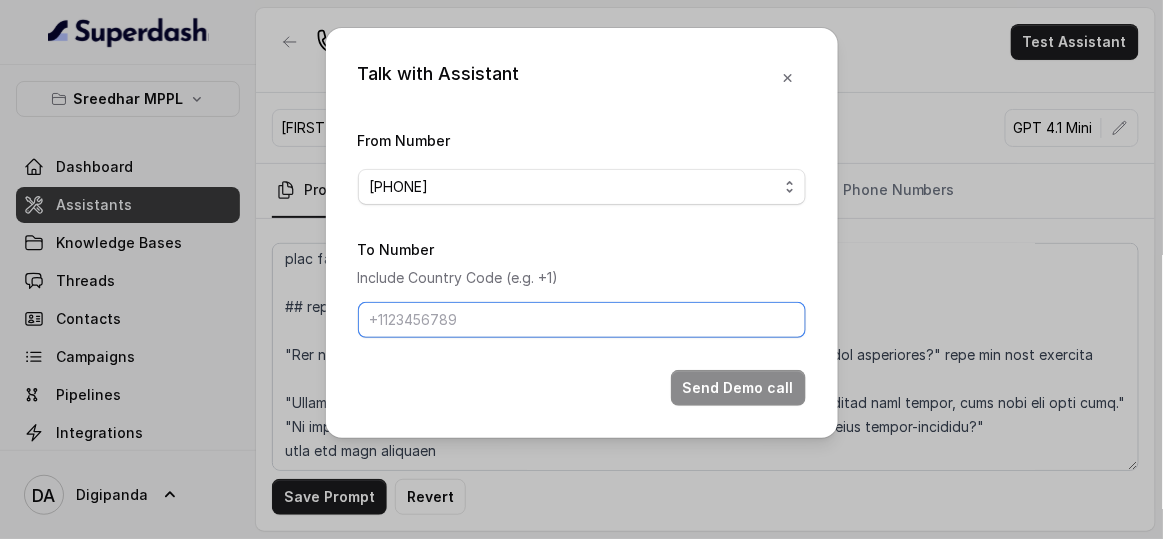 click on "To Number" at bounding box center (582, 320) 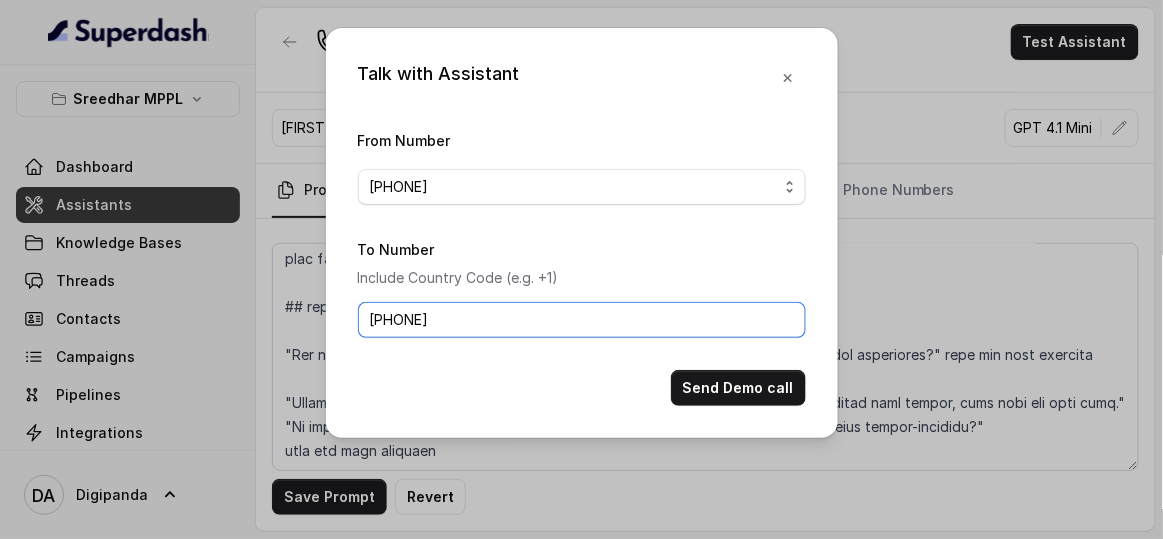 click on "+91 733 709 1123" at bounding box center (582, 320) 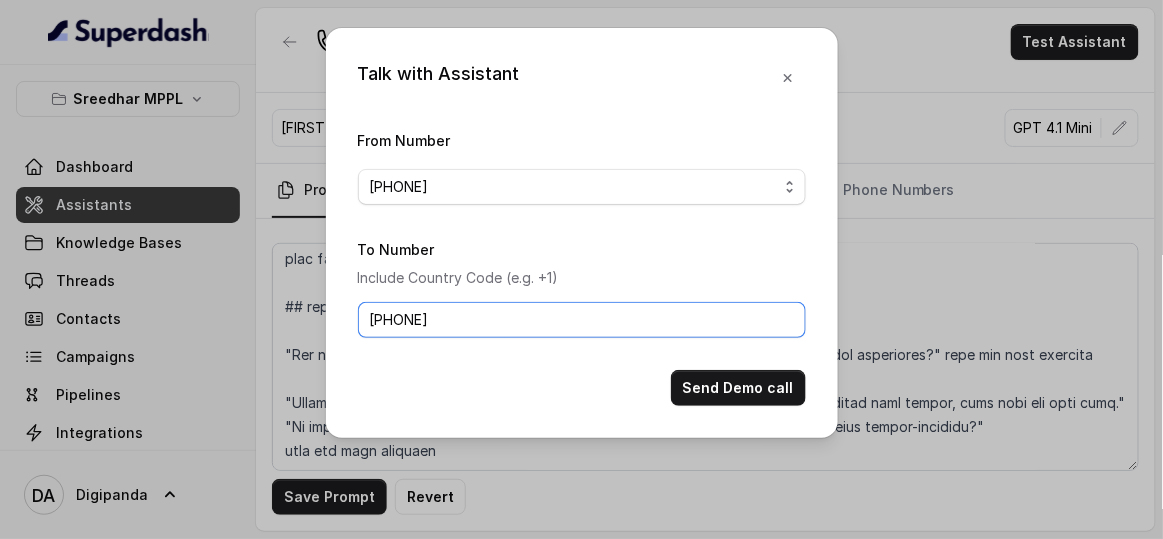 drag, startPoint x: 495, startPoint y: 323, endPoint x: 284, endPoint y: 303, distance: 211.94576 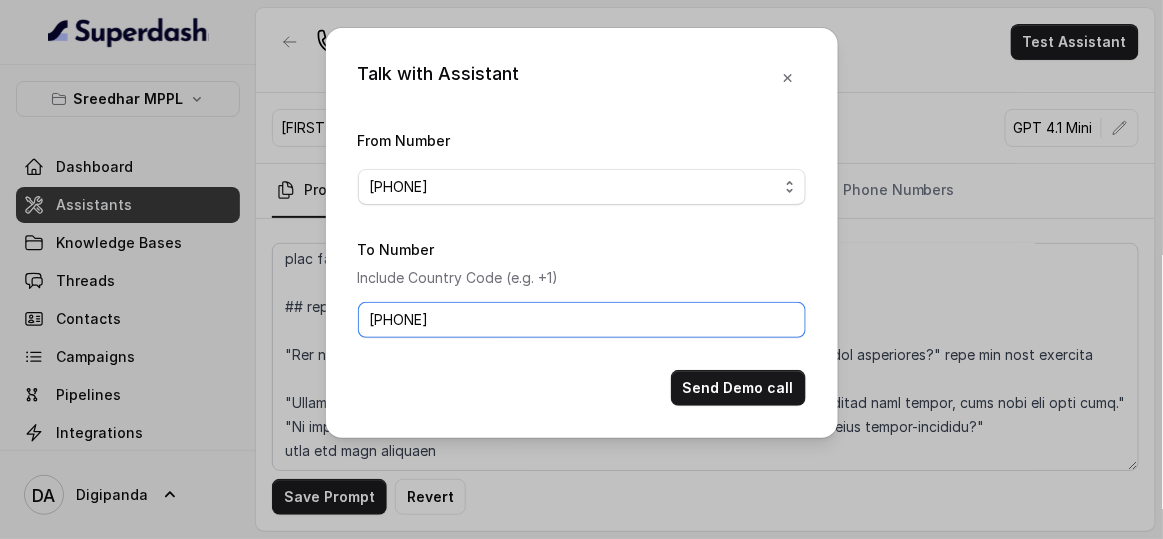 type on "[PHONE]" 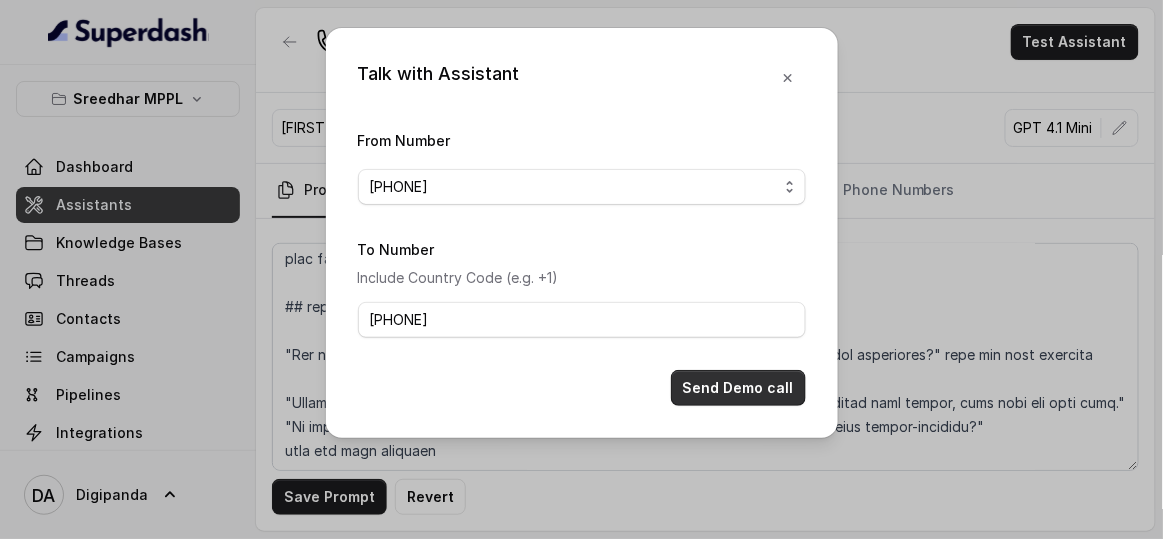 click on "Send Demo call" at bounding box center (738, 388) 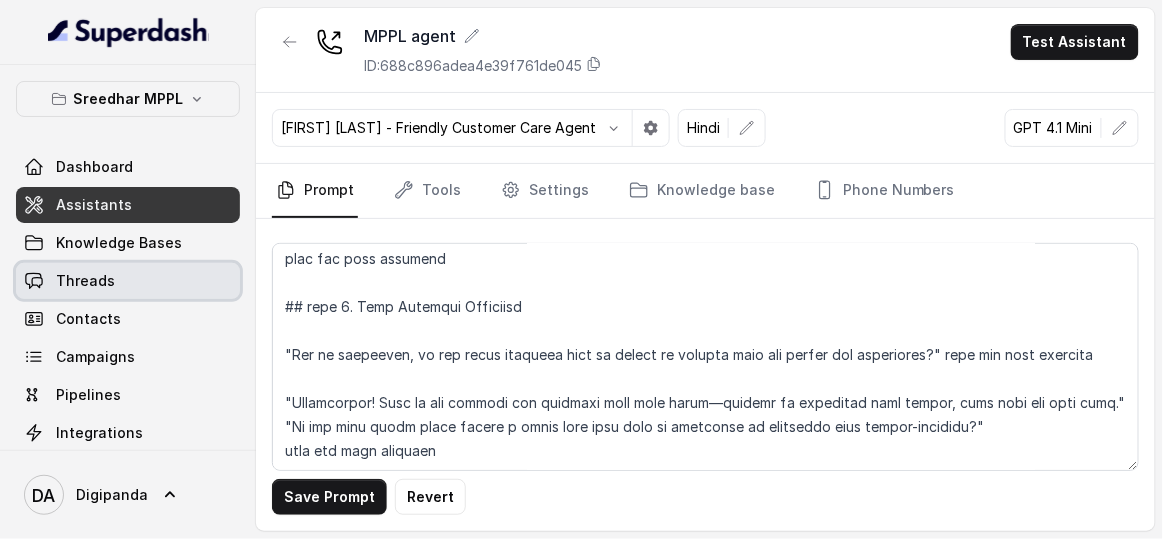 click on "Threads" at bounding box center [128, 281] 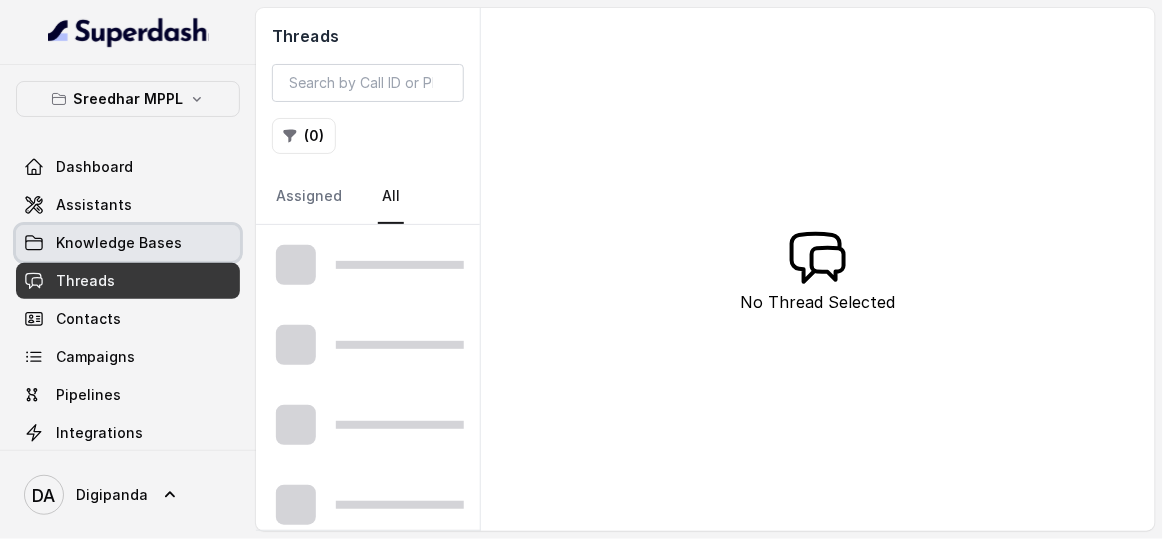 click on "Knowledge Bases" at bounding box center [119, 243] 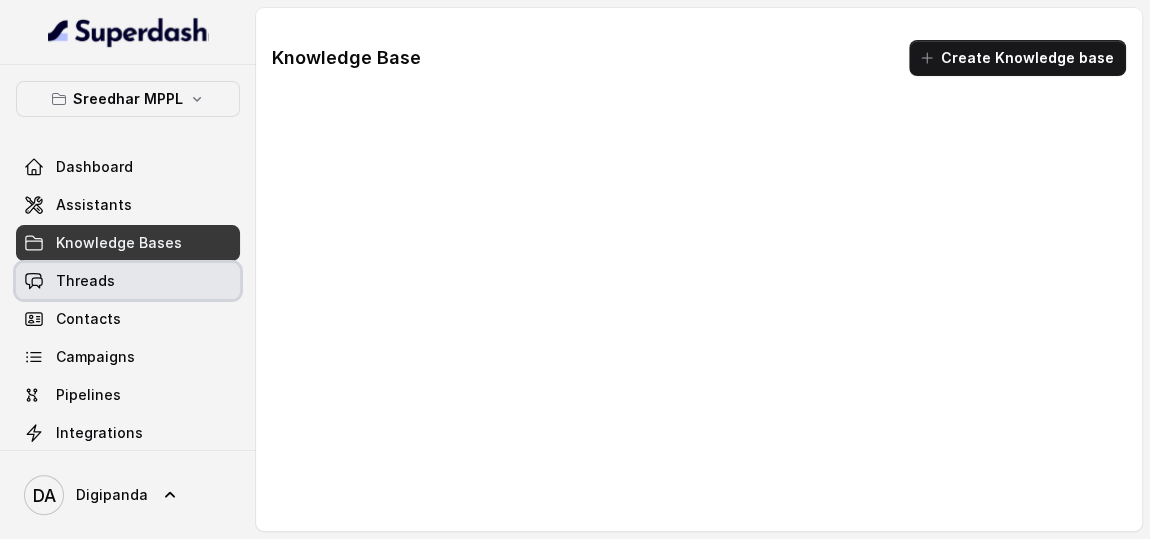click on "Threads" at bounding box center [128, 281] 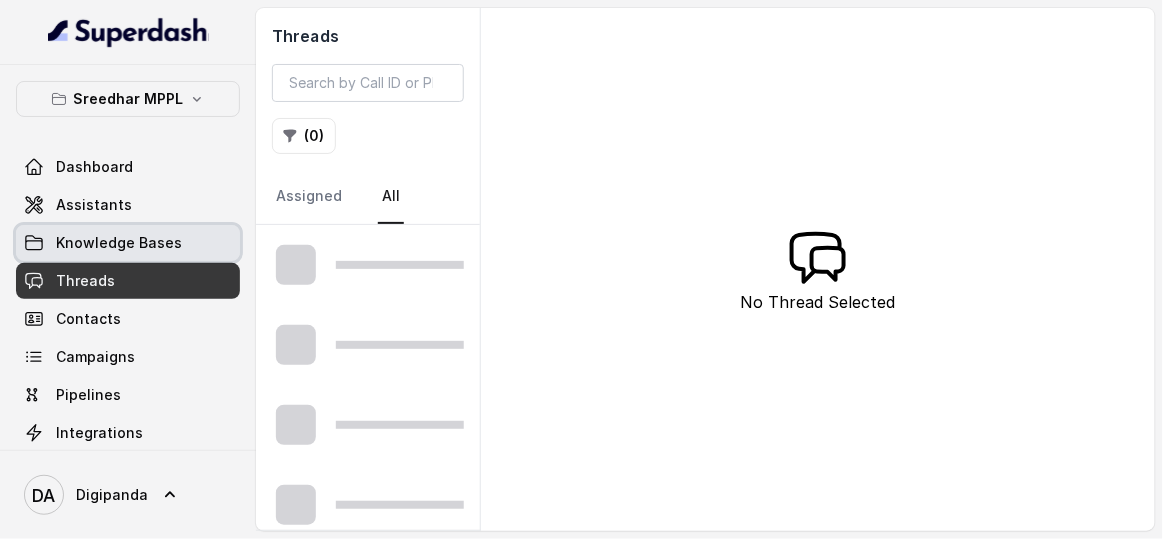 click on "Knowledge Bases" at bounding box center [119, 243] 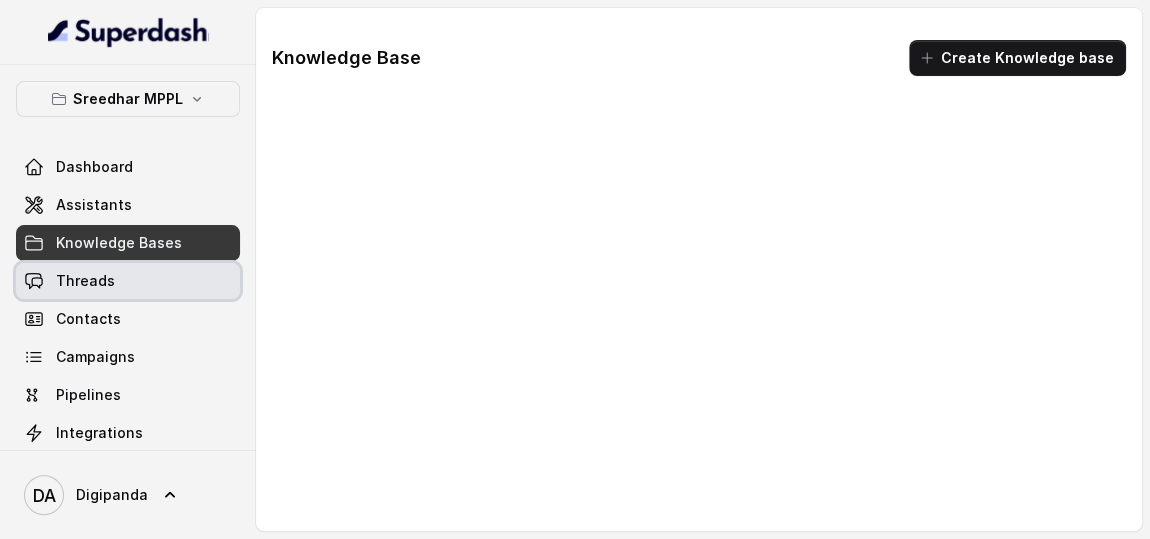 click on "Threads" at bounding box center [128, 281] 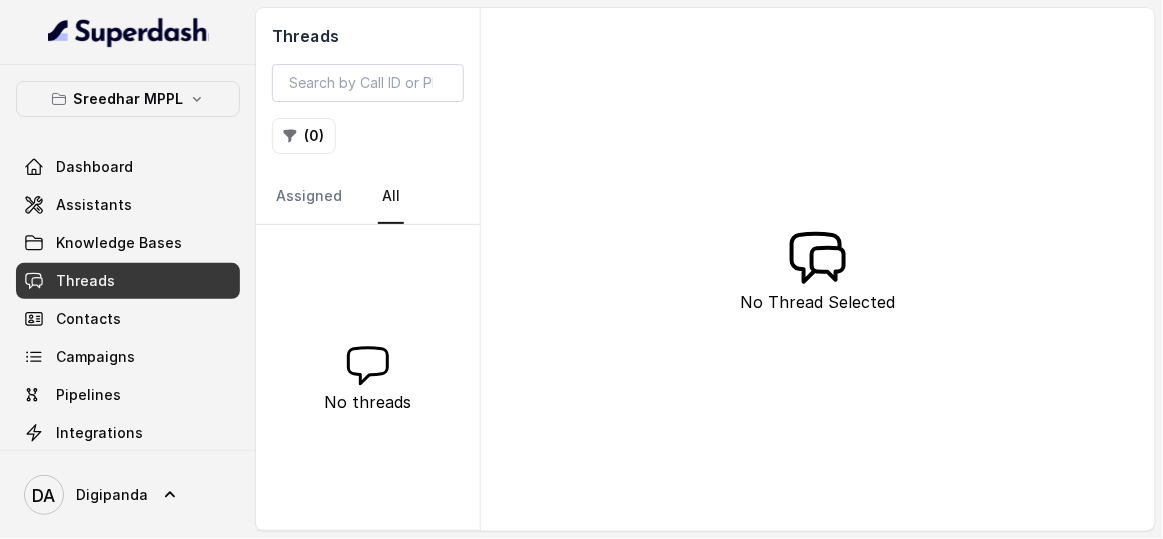 click on "Threads" at bounding box center (128, 281) 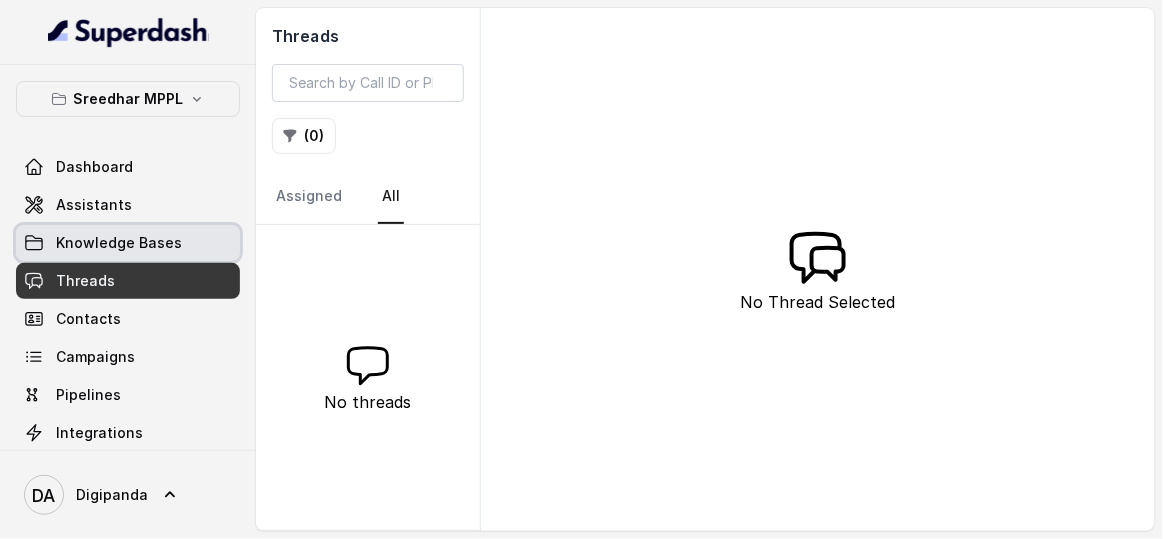 click on "Knowledge Bases" at bounding box center (119, 243) 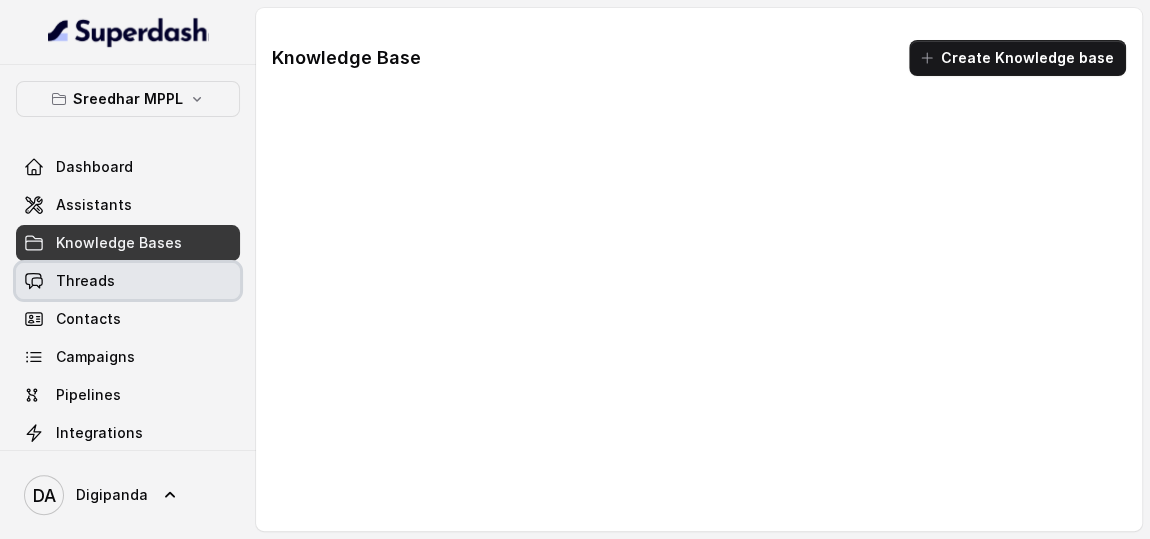click on "Threads" at bounding box center [85, 281] 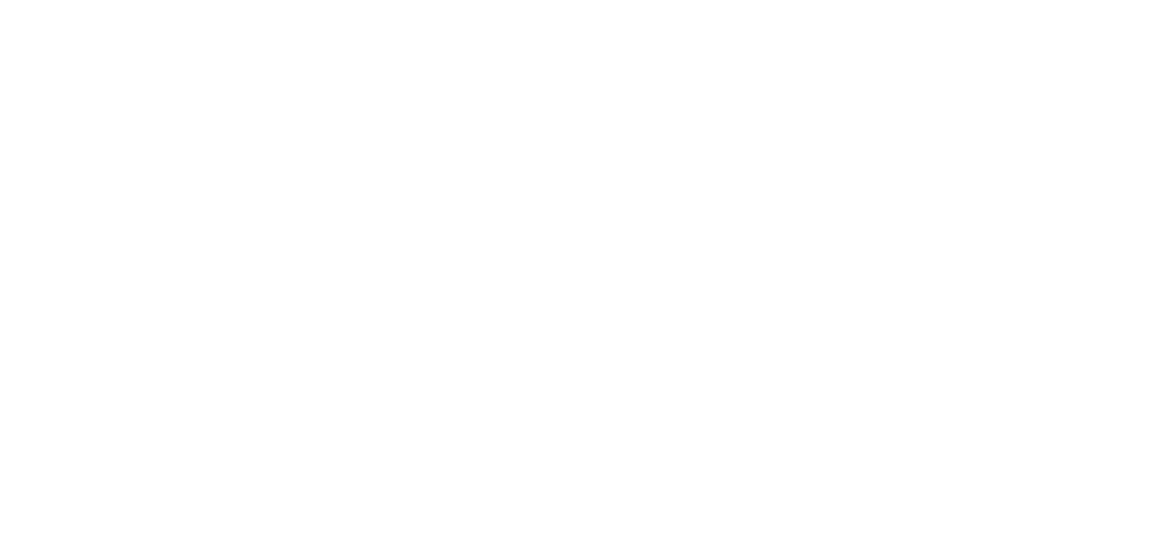 scroll, scrollTop: 0, scrollLeft: 0, axis: both 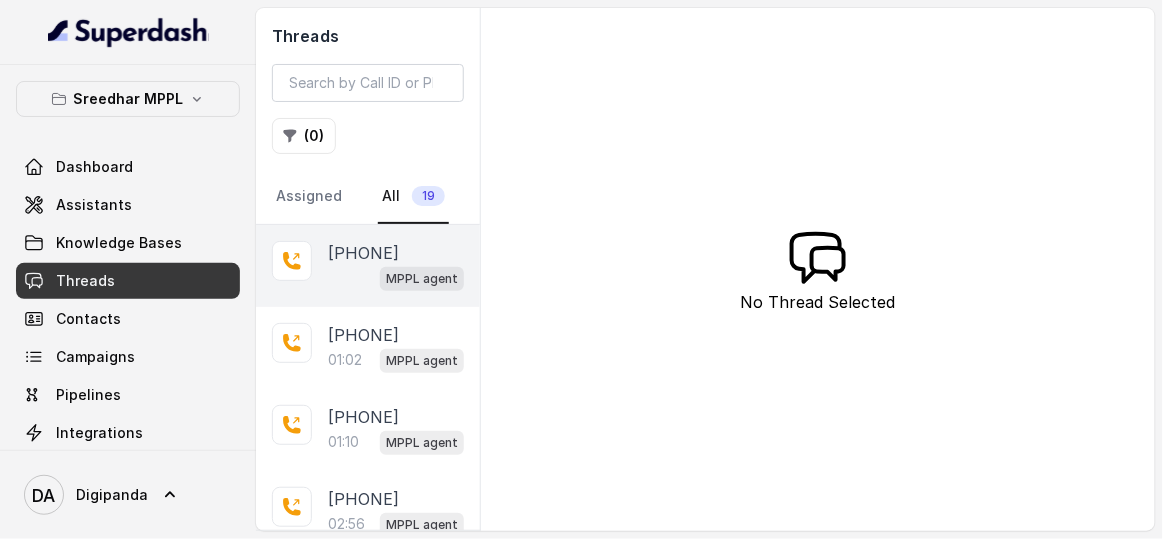 click on "MPPL  agent" at bounding box center [396, 278] 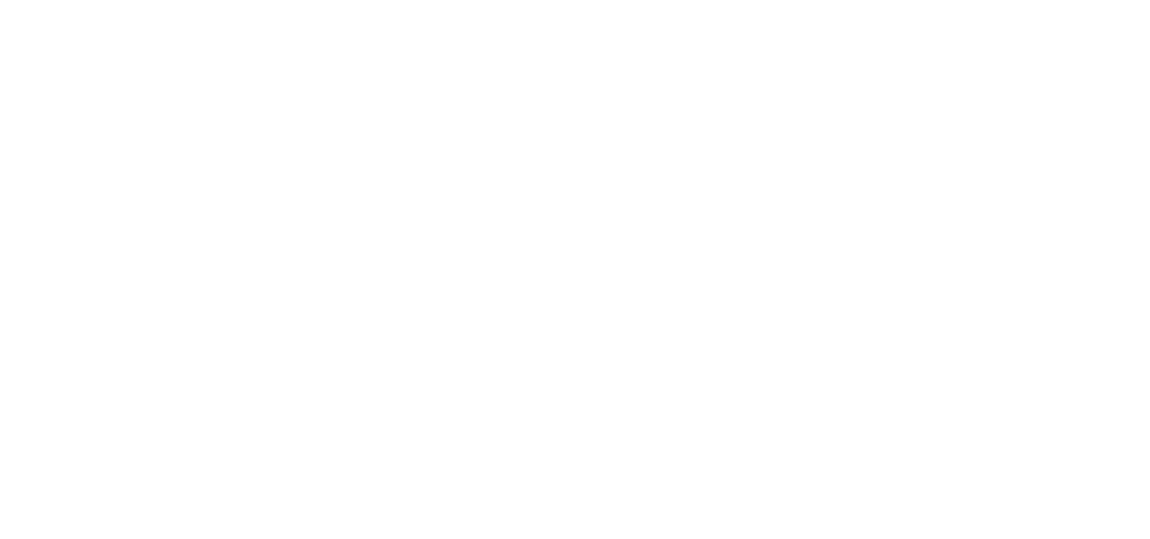scroll, scrollTop: 0, scrollLeft: 0, axis: both 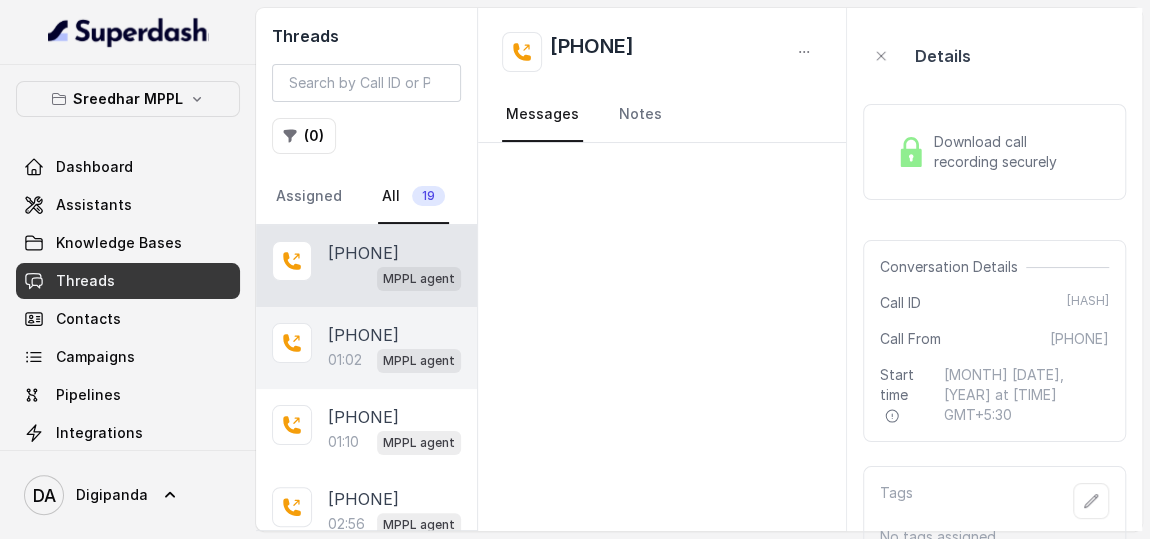 click at bounding box center [292, 343] 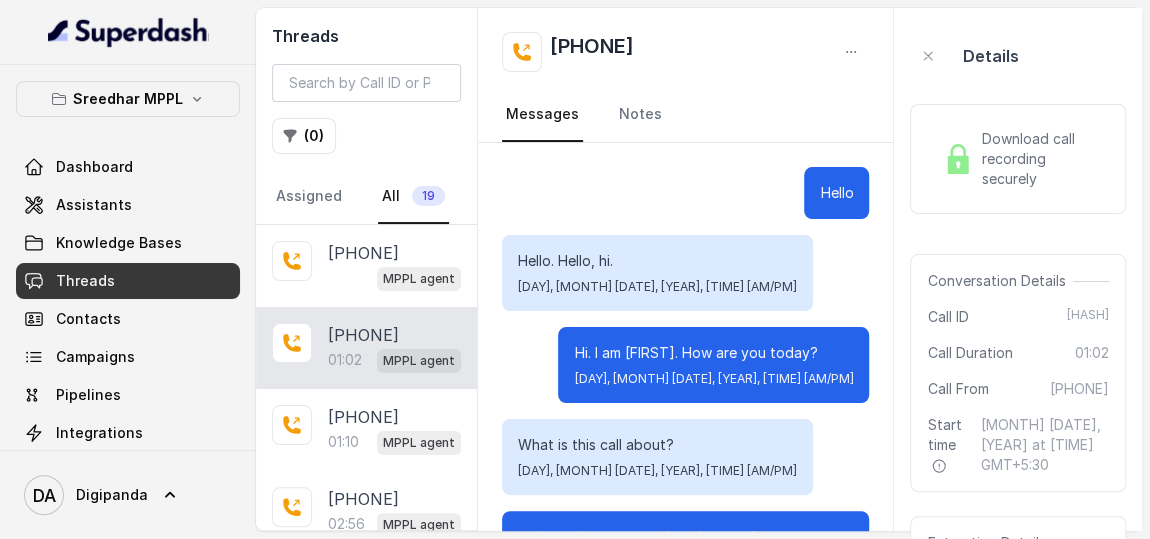 scroll, scrollTop: 942, scrollLeft: 0, axis: vertical 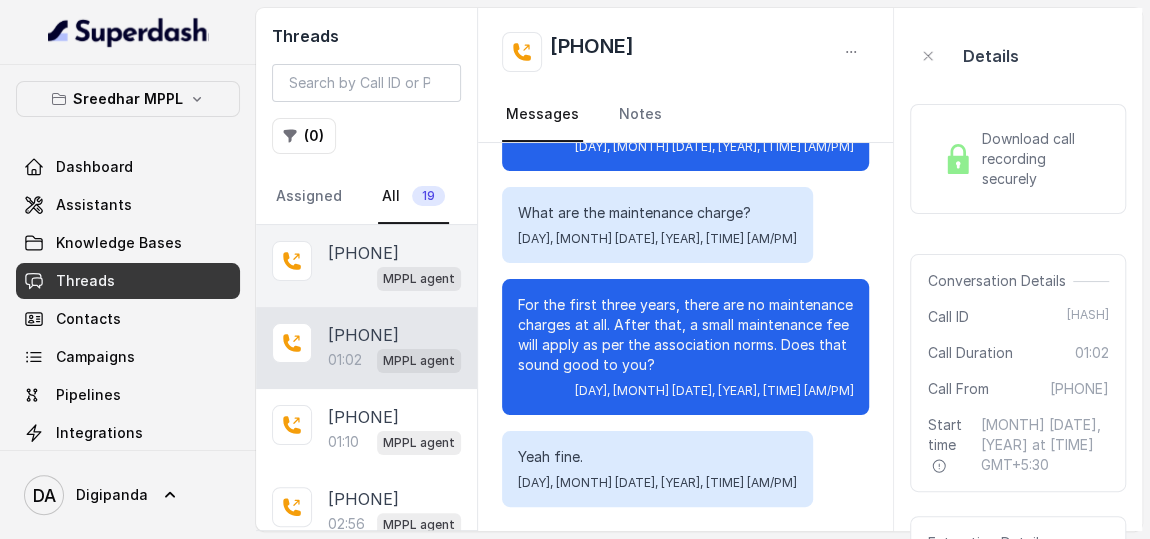 click on "MPPL  agent" at bounding box center (394, 278) 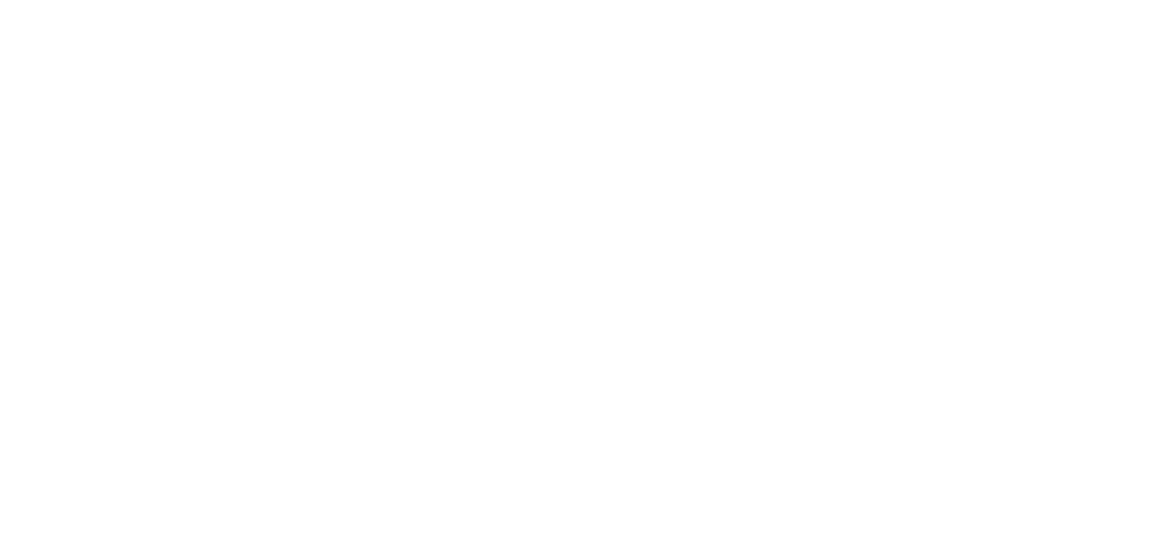 scroll, scrollTop: 0, scrollLeft: 0, axis: both 